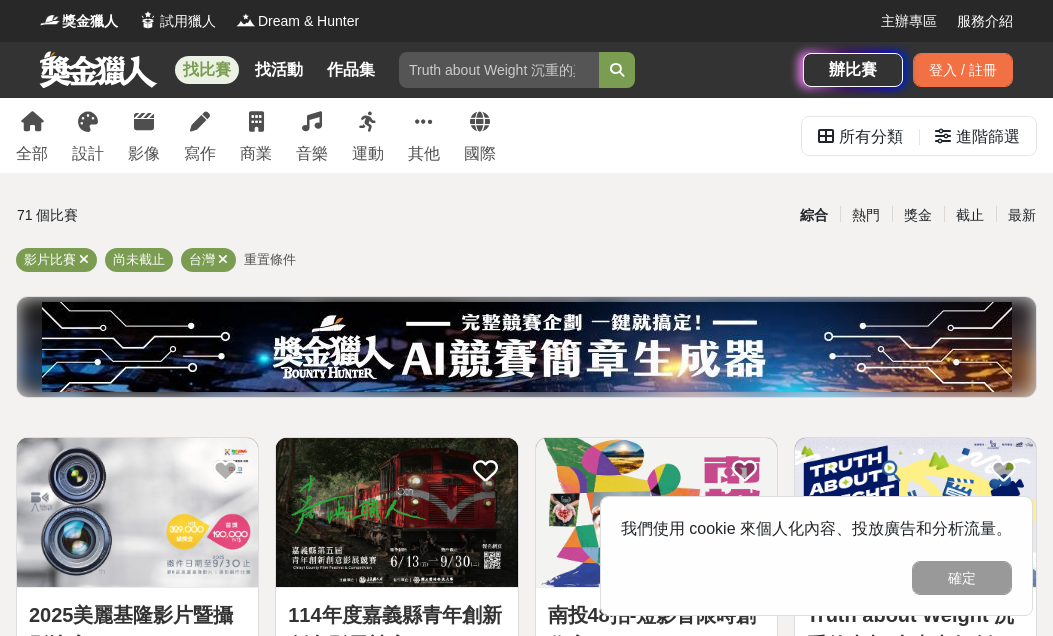 scroll, scrollTop: 0, scrollLeft: 0, axis: both 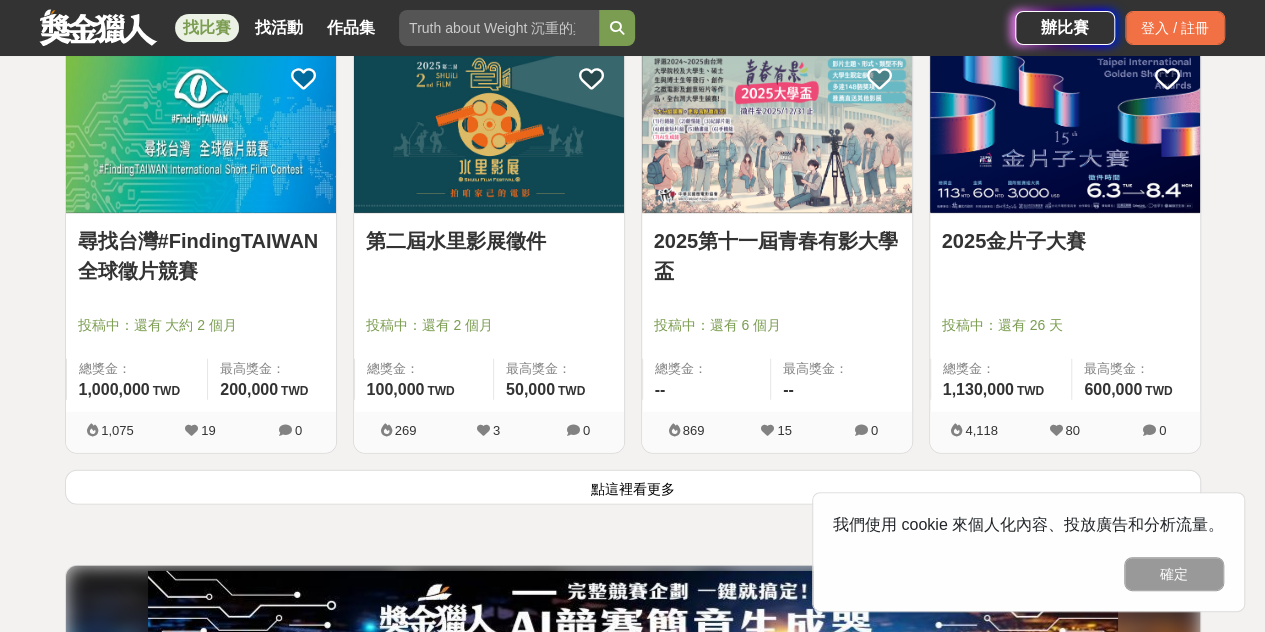 click on "點這裡看更多" at bounding box center (633, 487) 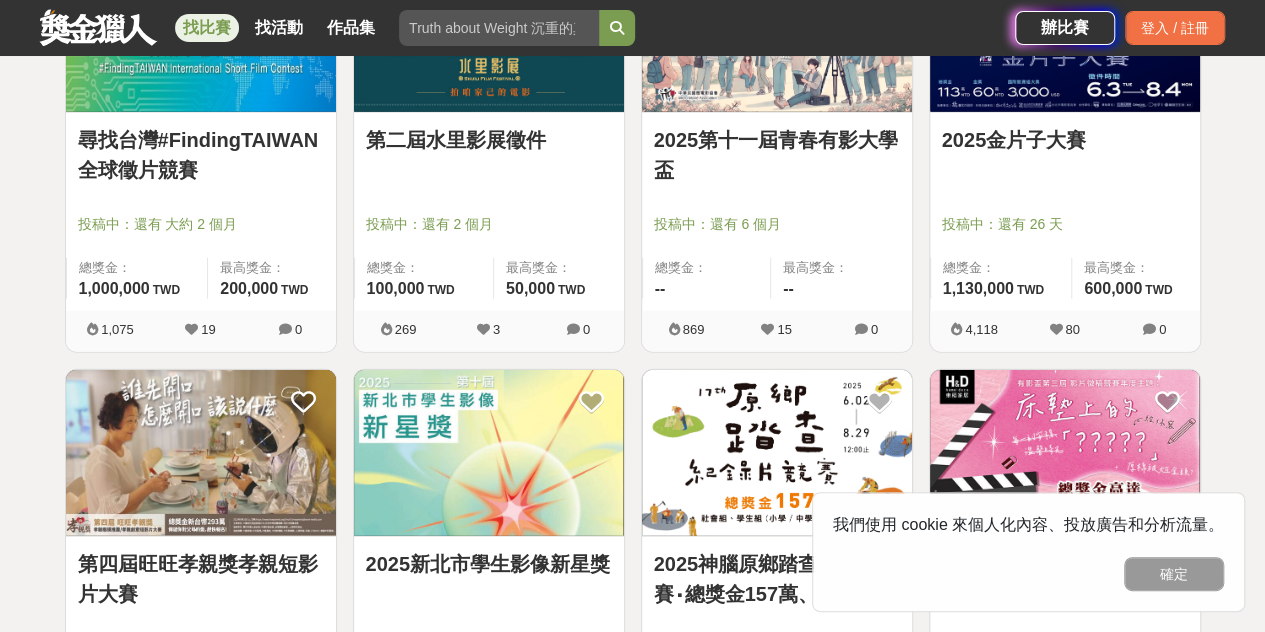 scroll, scrollTop: 2815, scrollLeft: 0, axis: vertical 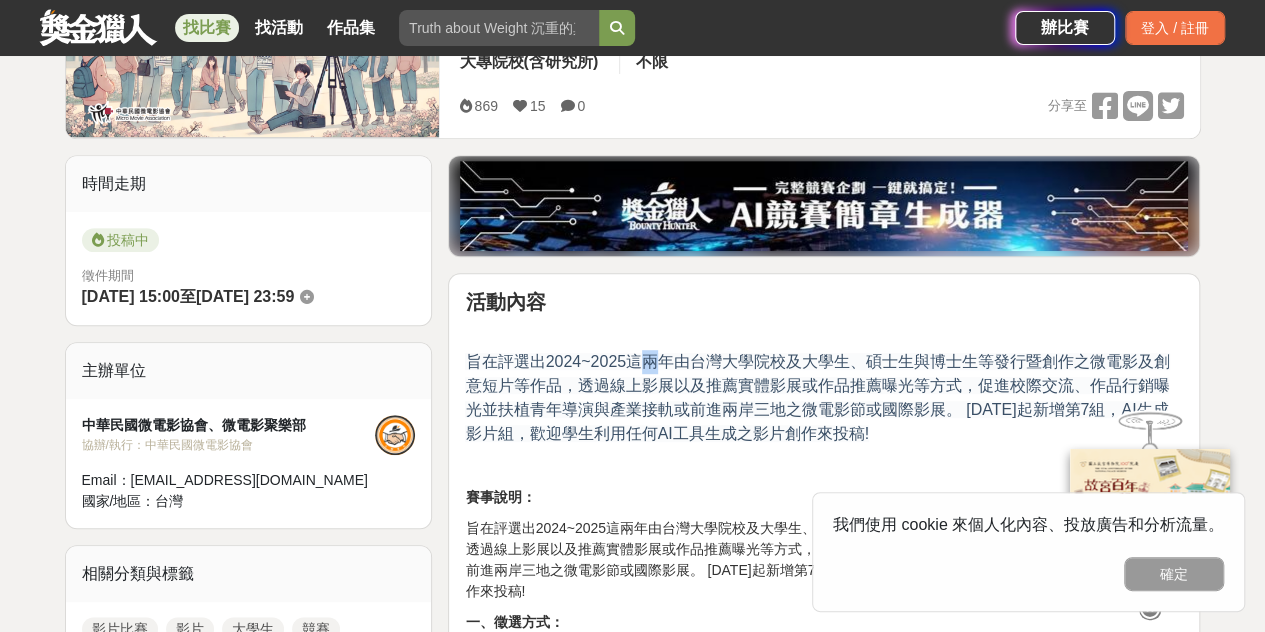 drag, startPoint x: 648, startPoint y: 369, endPoint x: 658, endPoint y: 373, distance: 10.770329 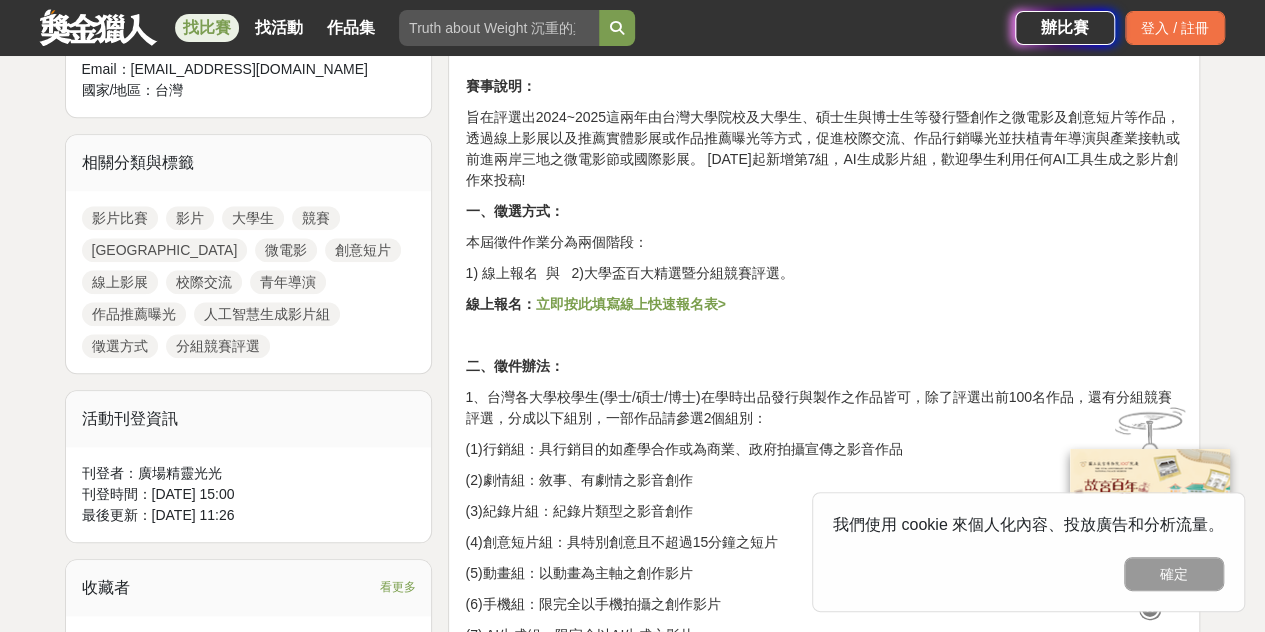 scroll, scrollTop: 900, scrollLeft: 0, axis: vertical 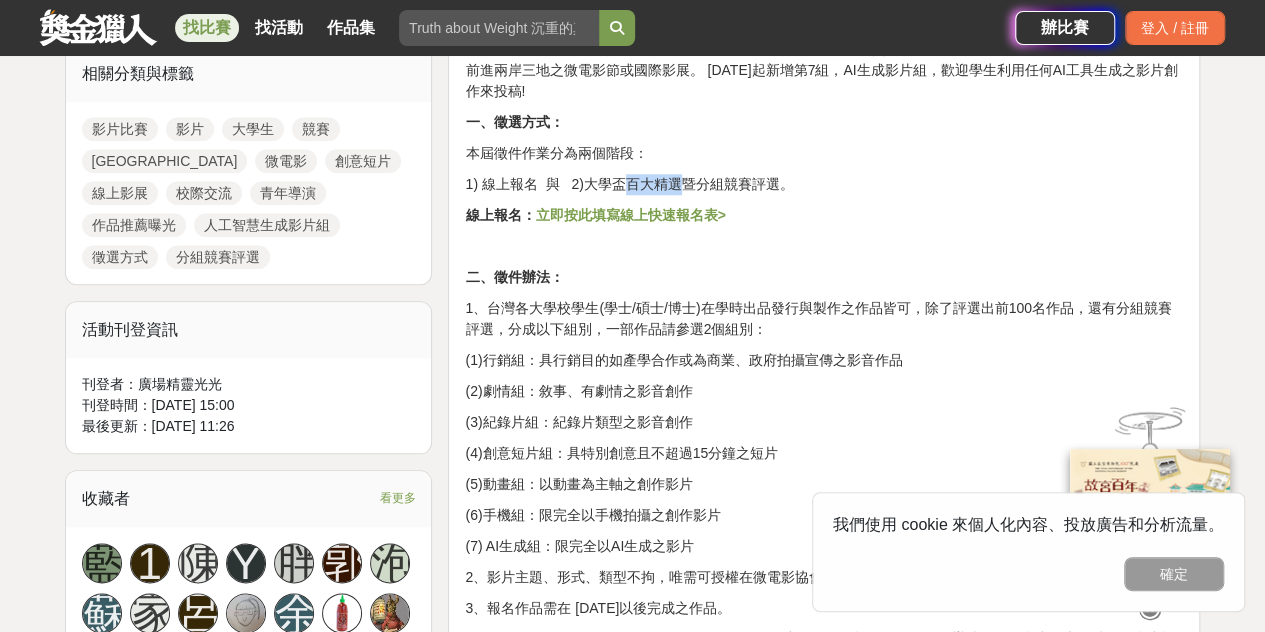 drag, startPoint x: 622, startPoint y: 184, endPoint x: 674, endPoint y: 191, distance: 52.46904 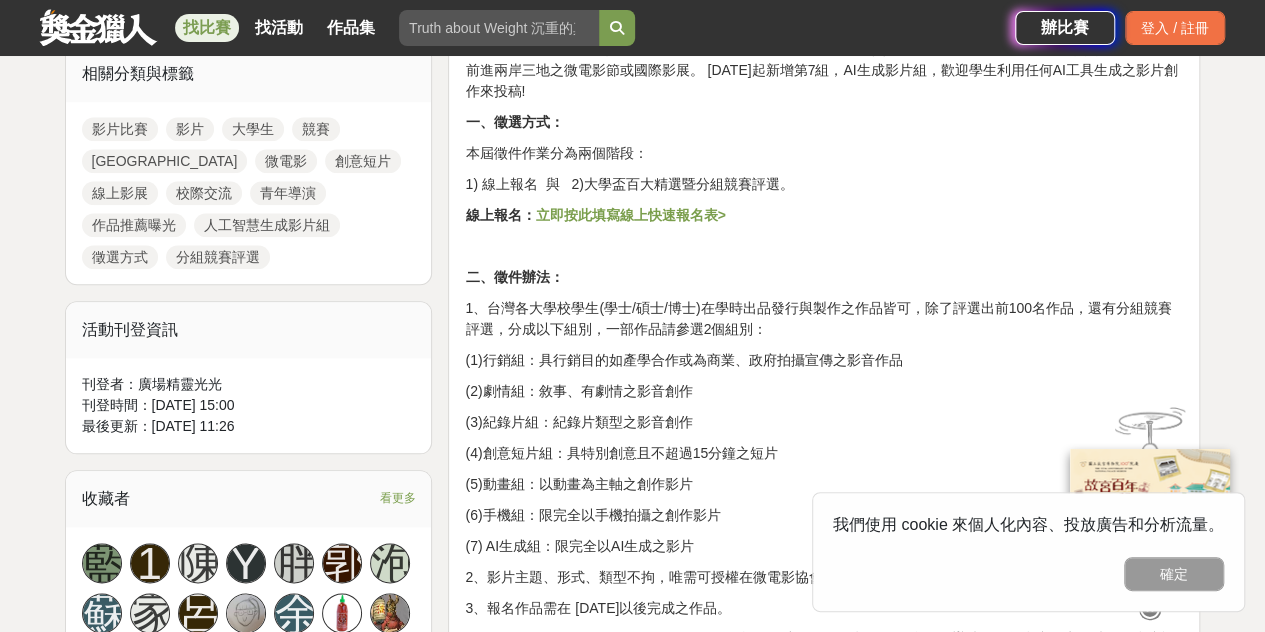 click on "1) 線上報名  與   2)大學盃百大精選暨分組競賽評選。" at bounding box center (824, 184) 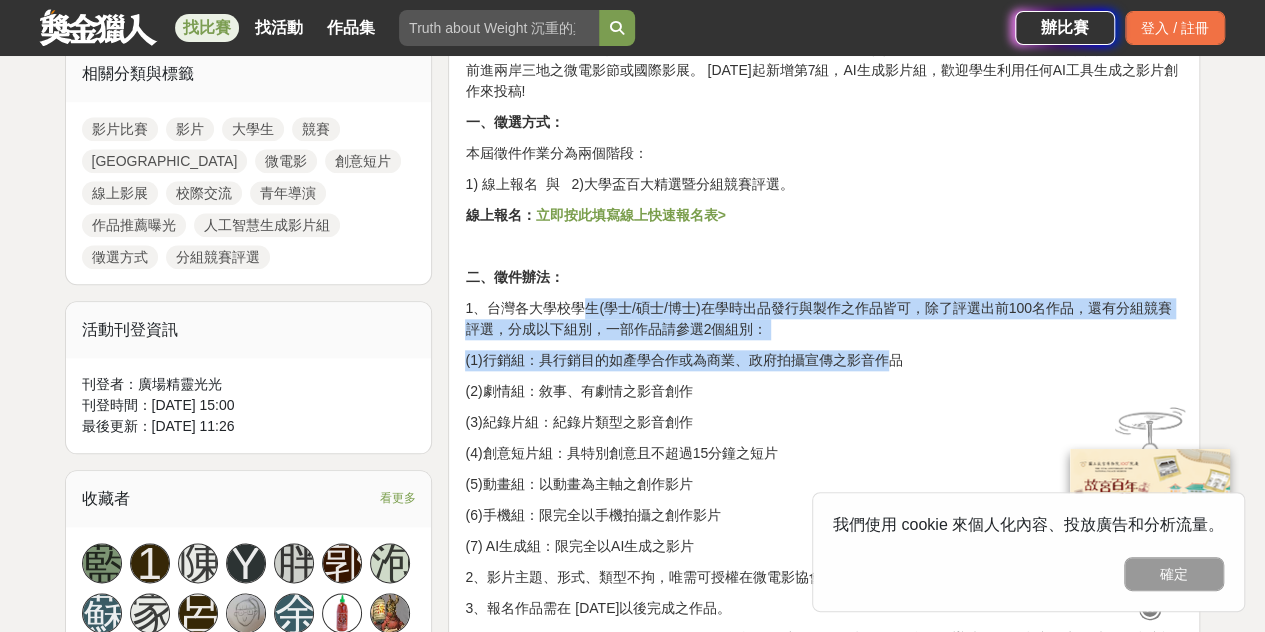 drag, startPoint x: 579, startPoint y: 308, endPoint x: 889, endPoint y: 340, distance: 311.64725 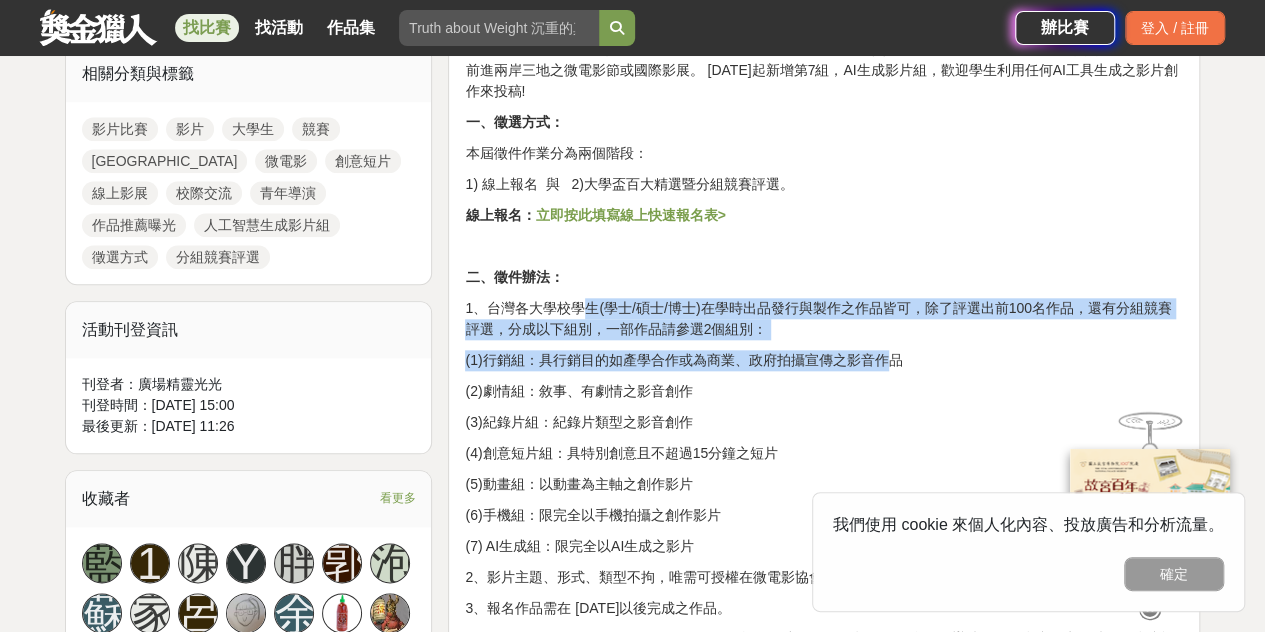 click on "1、台灣各大學校學生(學士/碩士/博士)在學時出品發行與製作之作品皆可，除了評選出前100名作品，還有分組競賽評選，分成以下組別，一部作品請參選2個組別：" at bounding box center (824, 319) 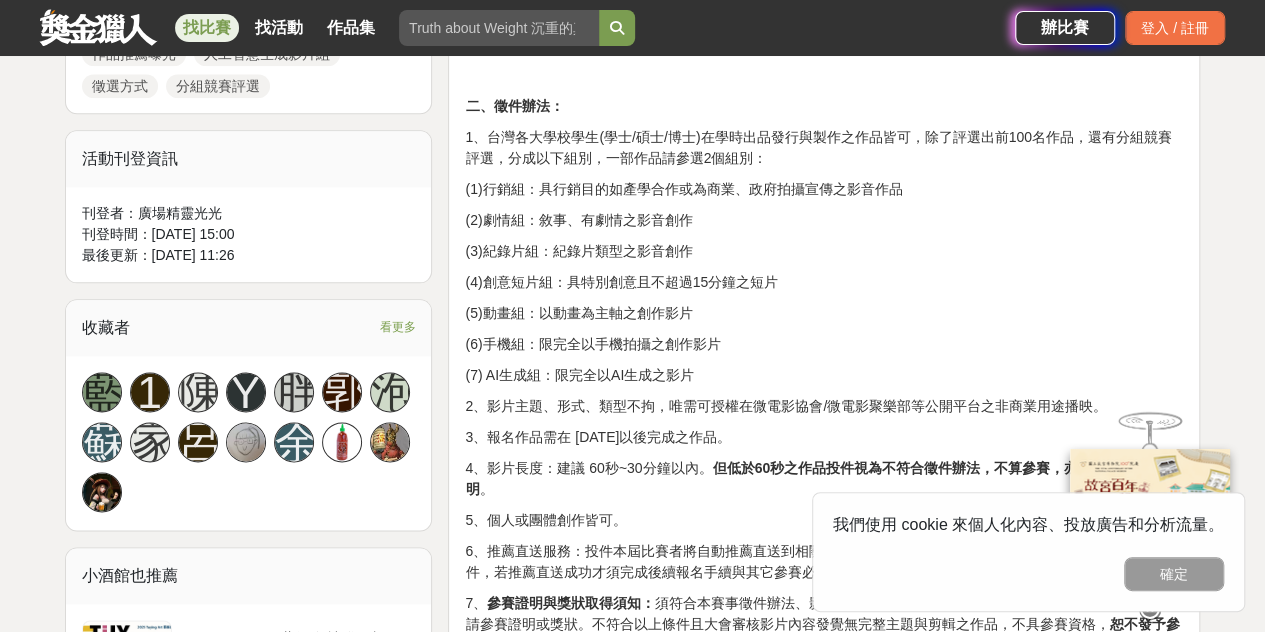 scroll, scrollTop: 1100, scrollLeft: 0, axis: vertical 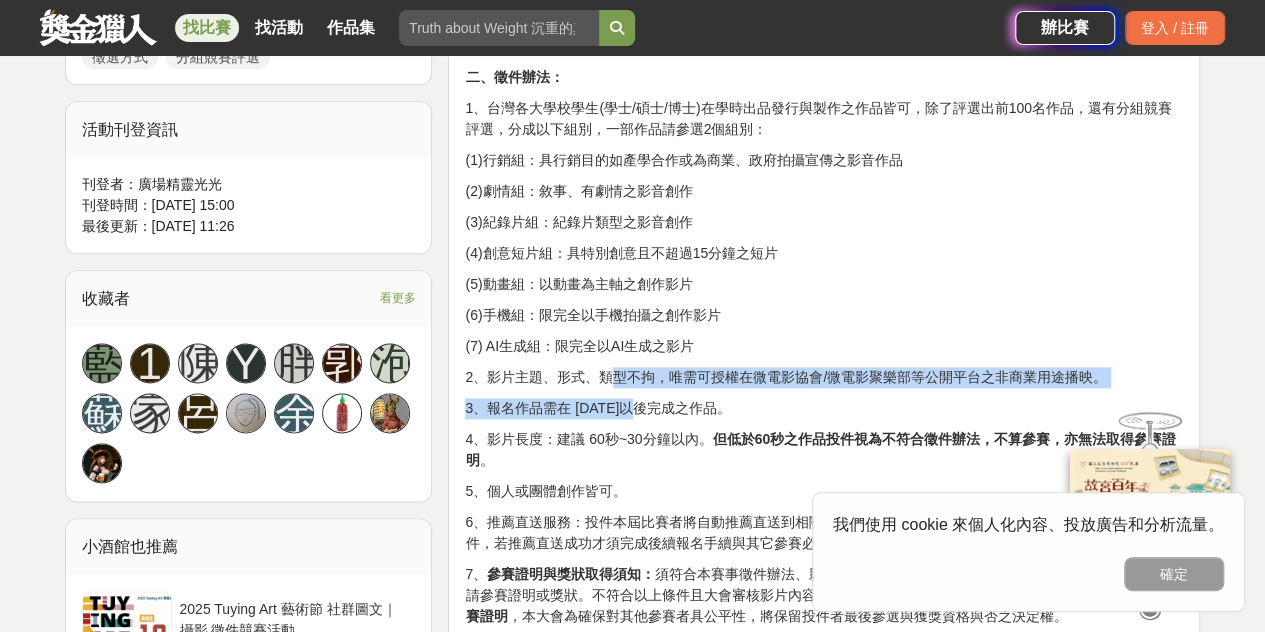 drag, startPoint x: 606, startPoint y: 381, endPoint x: 635, endPoint y: 389, distance: 30.083218 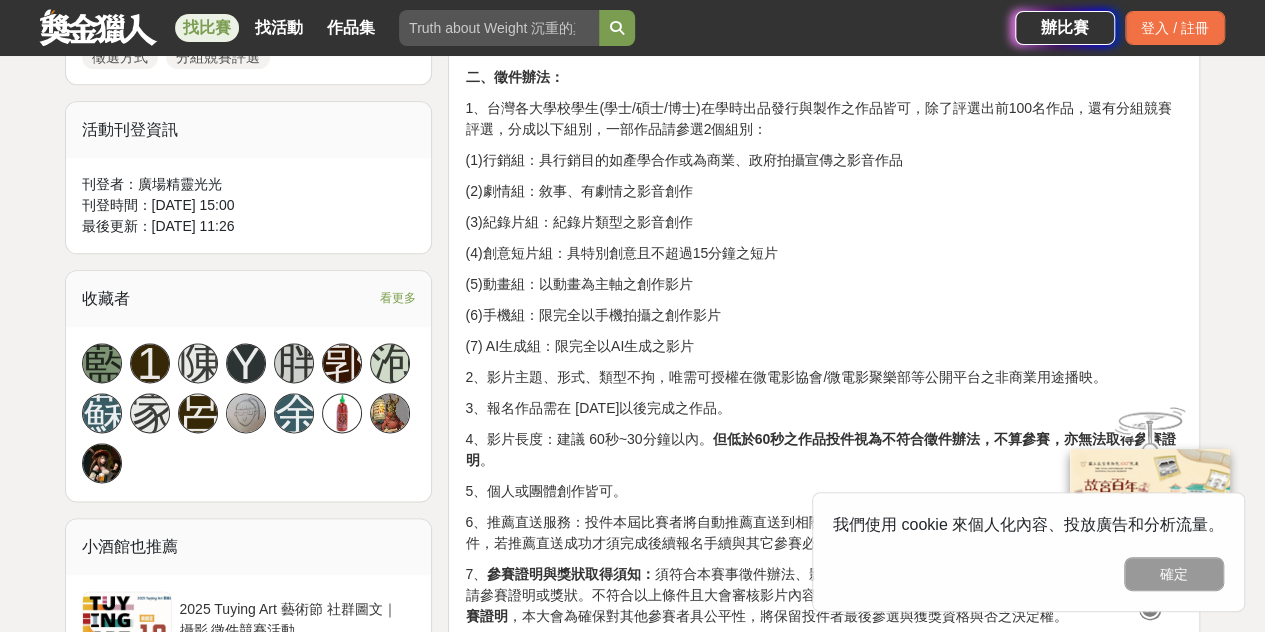 click on "3、報名作品需在 2024年7月以後完成之作品。" at bounding box center [824, 408] 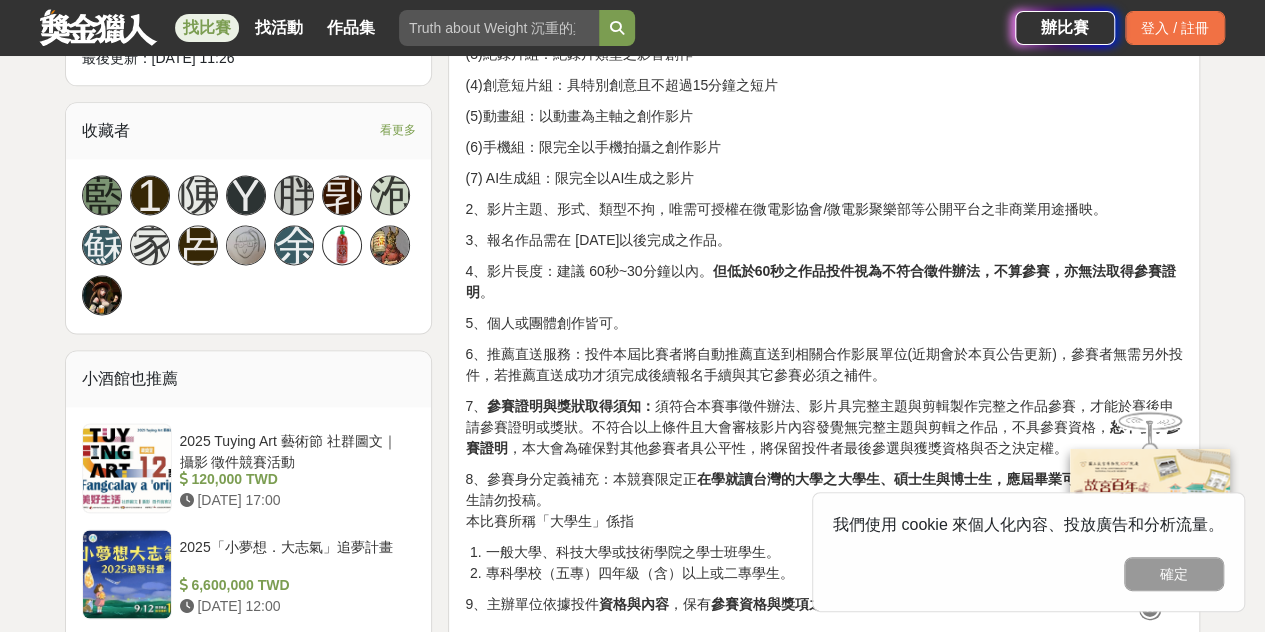 scroll, scrollTop: 1300, scrollLeft: 0, axis: vertical 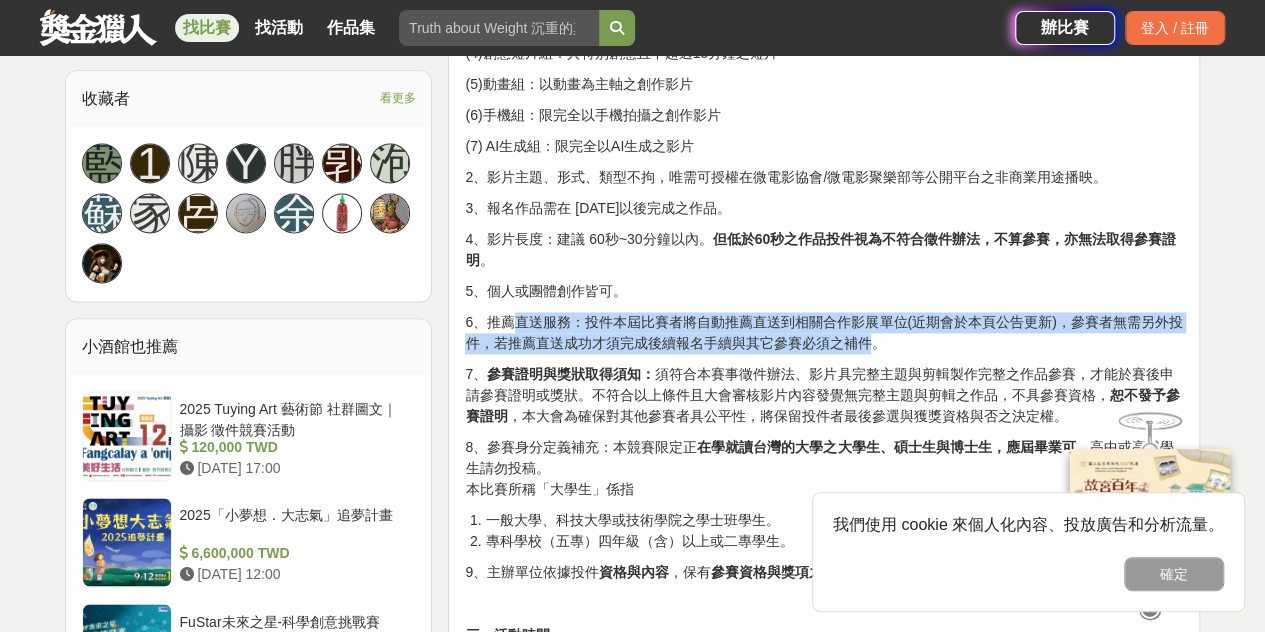 drag, startPoint x: 508, startPoint y: 320, endPoint x: 906, endPoint y: 357, distance: 399.71616 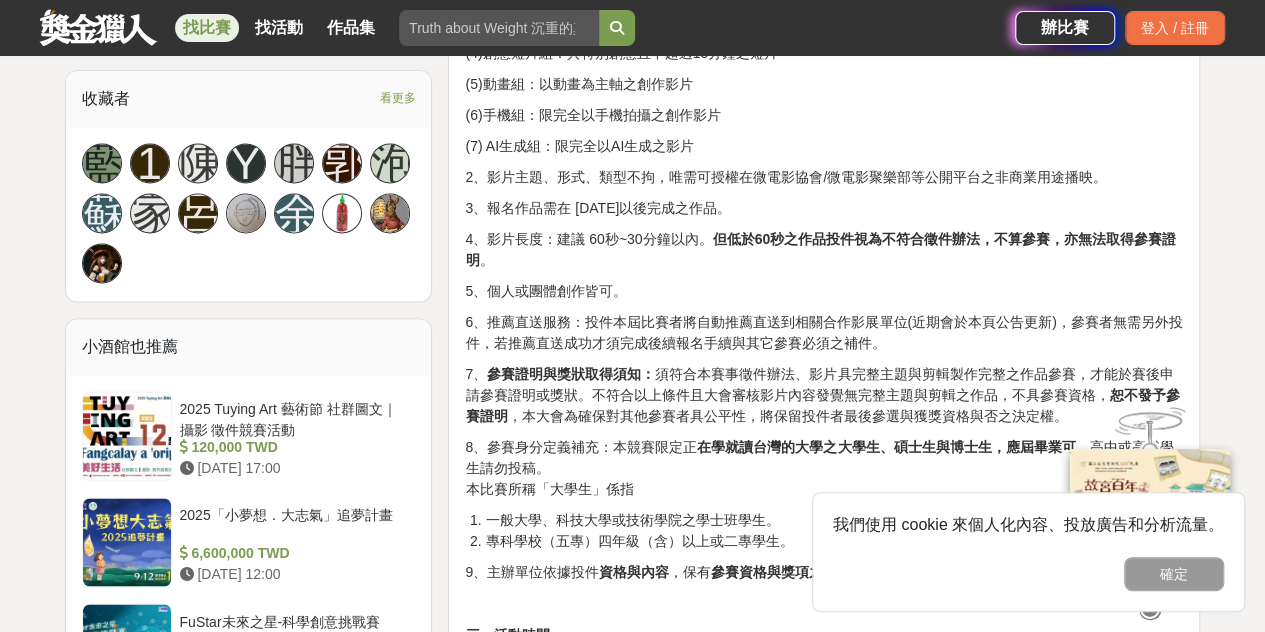 click on "7、 參賽證明與獎狀取得須知： 須符合本賽事徵件辦法、影片具完整主題與剪輯製作完整之作品參賽，才能於賽後申請參賽證明或獎狀。不符合以上條件且大會審核影片內容發覺無完整主題與剪輯之作品，不具參賽資格， 恕不發予參賽證明 ，本大會為確保對其他參賽者具公平性，將保留投件者最後參選與獲獎資格與否之決定權。" at bounding box center (824, 395) 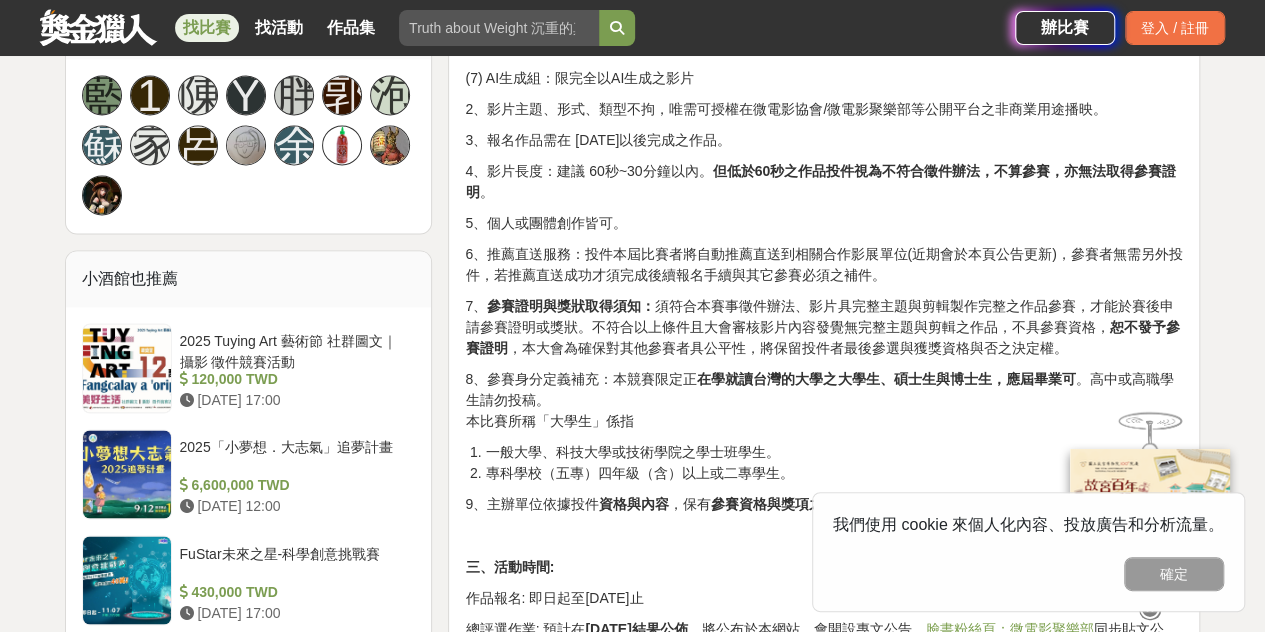 scroll, scrollTop: 1400, scrollLeft: 0, axis: vertical 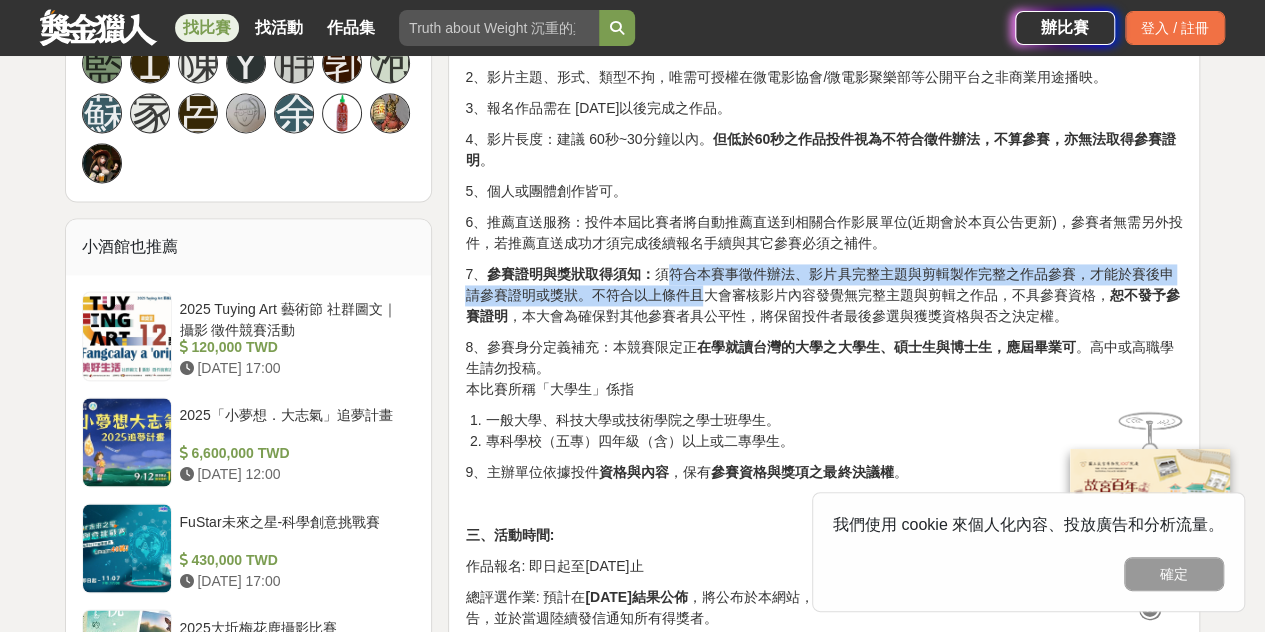 drag, startPoint x: 674, startPoint y: 275, endPoint x: 728, endPoint y: 330, distance: 77.07788 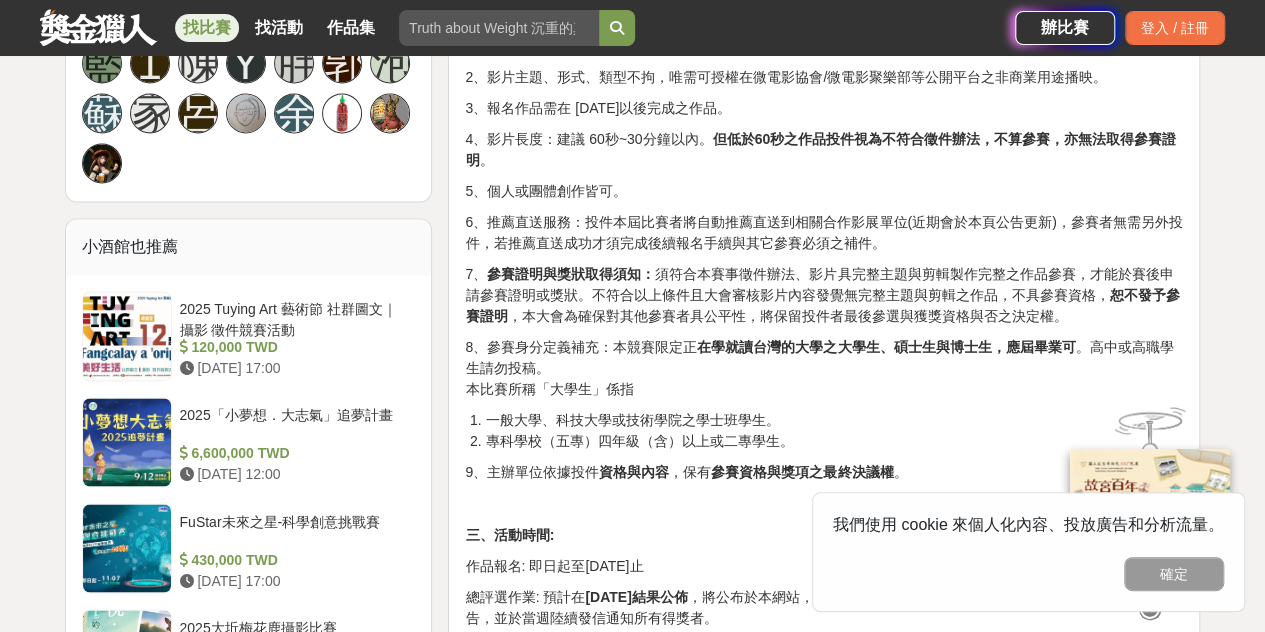 click on "8、參賽身分定義補充：本競賽限定正 在學就讀台灣的大學之大學生、碩士生與博士生，應屆畢業可 。高中或高職學生請勿投稿。 本比賽所稱「大學生」係指" at bounding box center [824, 368] 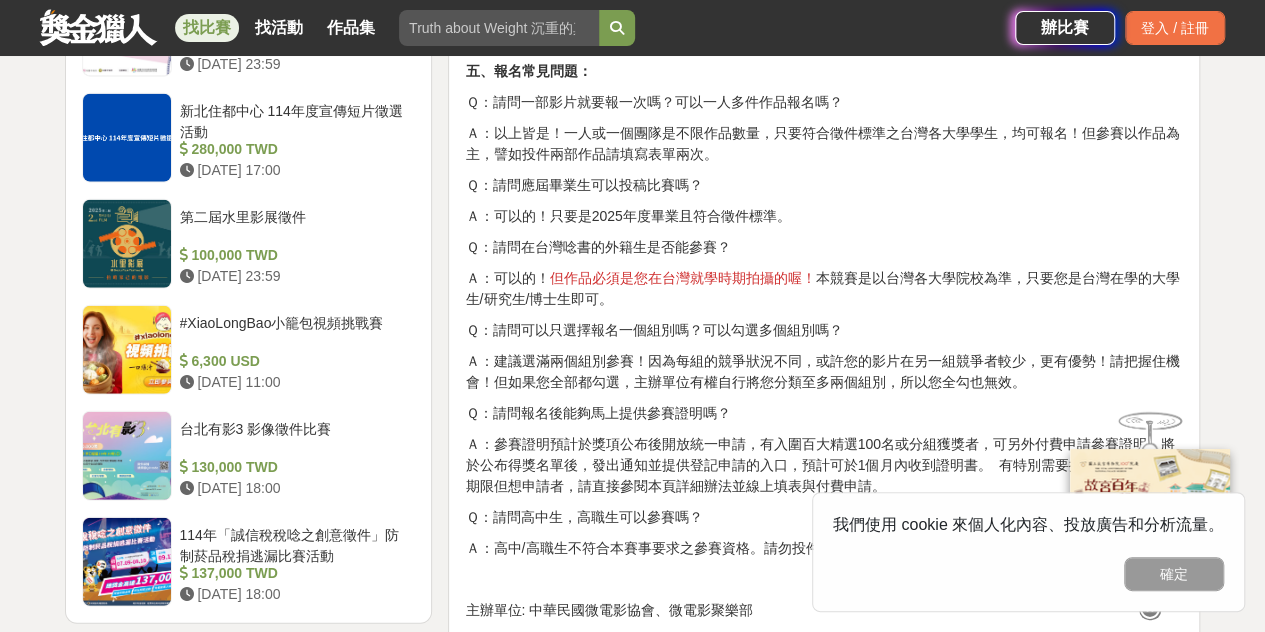scroll, scrollTop: 2400, scrollLeft: 0, axis: vertical 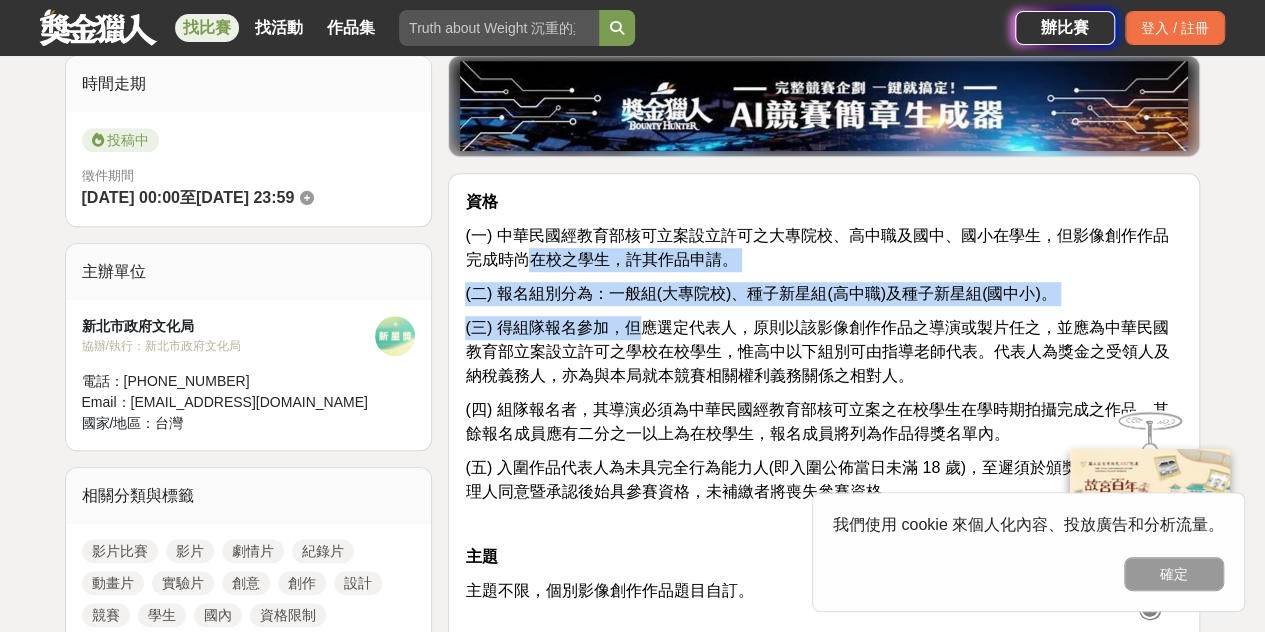 drag, startPoint x: 572, startPoint y: 290, endPoint x: 719, endPoint y: 337, distance: 154.33081 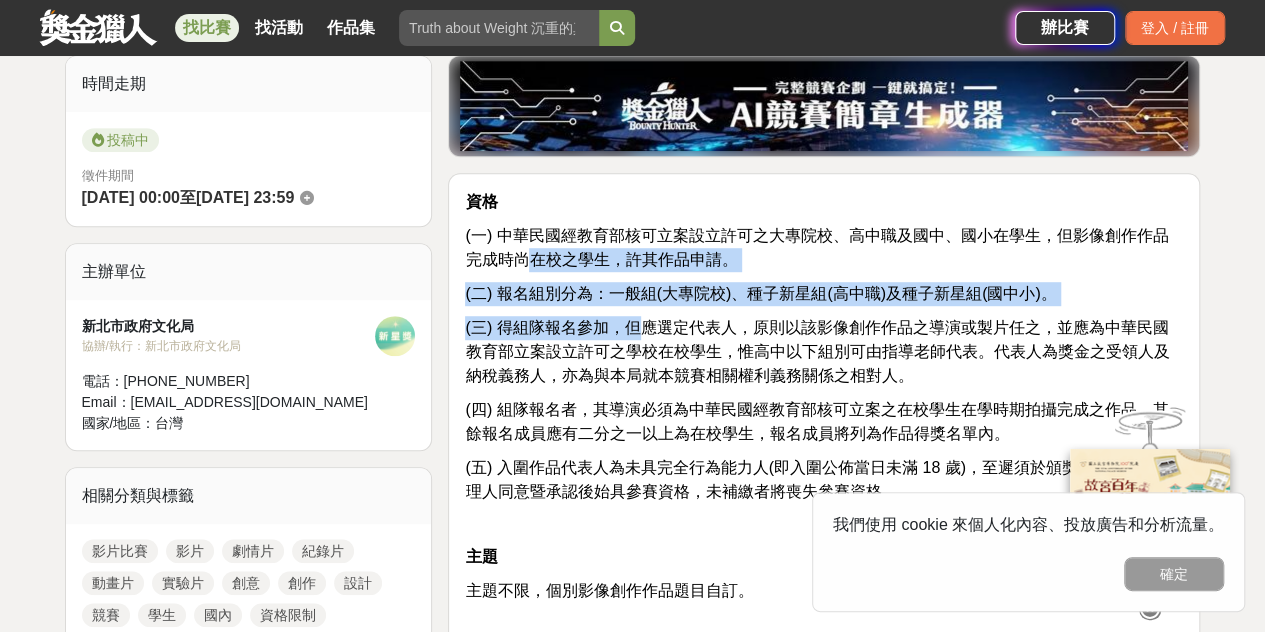 click on "資格 (一) 中華民國經教育部核可立案設立許可之大專院校、高中職及國中、國小在學生，但影像創作作品完成時尚在校之學生，許其作品申請。 (二) 報名組別分為：一般組(大專院校)、種子新星組(高中職)及種子新星組(國中小)。 (三) 得組隊報名參加，但應選定代表人，原則以該影像創作作品之導演或製片任之，並應為中華民國教育部立案設立許可之學校在校學生，惟高中以下組別可由指導老師代表。代表人為獎金之受領人及納稅義務人，亦為與本局就本競賽相關權利義務關係之相對人。 (四) 組隊報名者，其導演必須為中華民國經教育部核可立案之在校學生在學時期拍攝完成之作品，其餘報名成員應有二分之一以上為在校學生，報名成員將列為作品得獎名單內。   主題 主題不限，個別影像創作作品題目自訂。   影片規範 (三) 影片長度： (四) 使用素材：" at bounding box center [824, 1625] 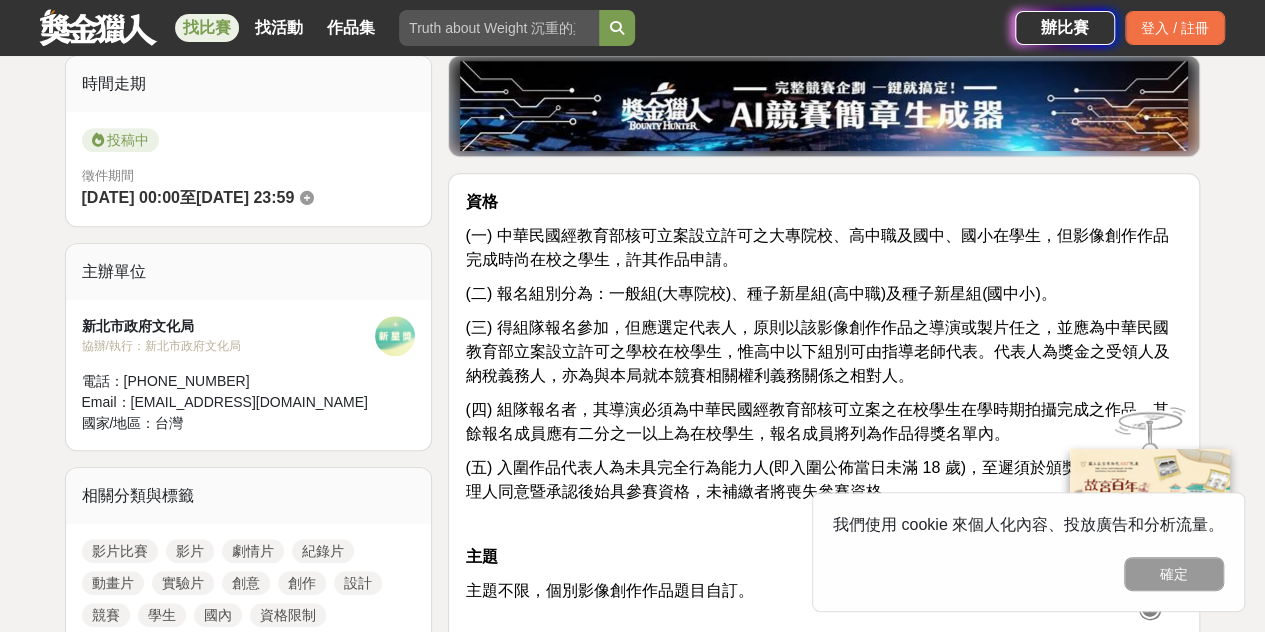 click on "(三) 得組隊報名參加，但應選定代表人，原則以該影像創作作品之導演或製片任之，並應為中華民國教育部立案設立許可之學校在校學生，惟高中以下組別可由指導老師代表。代表人為獎金之受領人及納稅義務人，亦為與本局就本競賽相關權利義務關係之相對人。" at bounding box center (817, 351) 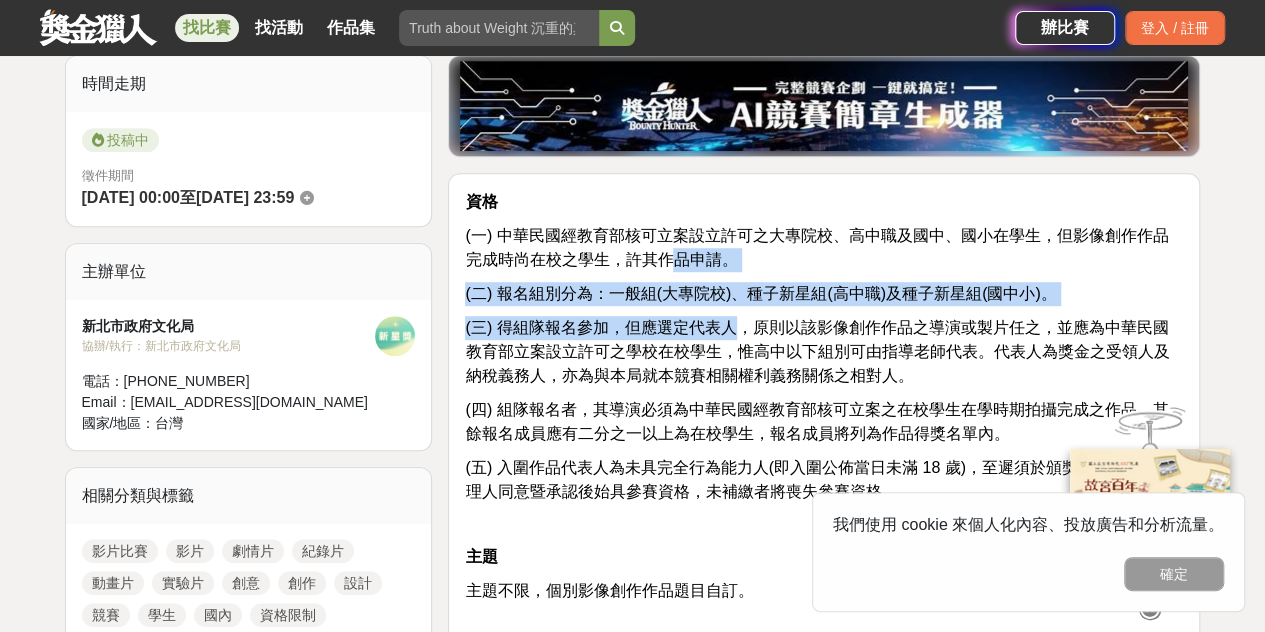 drag, startPoint x: 649, startPoint y: 266, endPoint x: 739, endPoint y: 323, distance: 106.531685 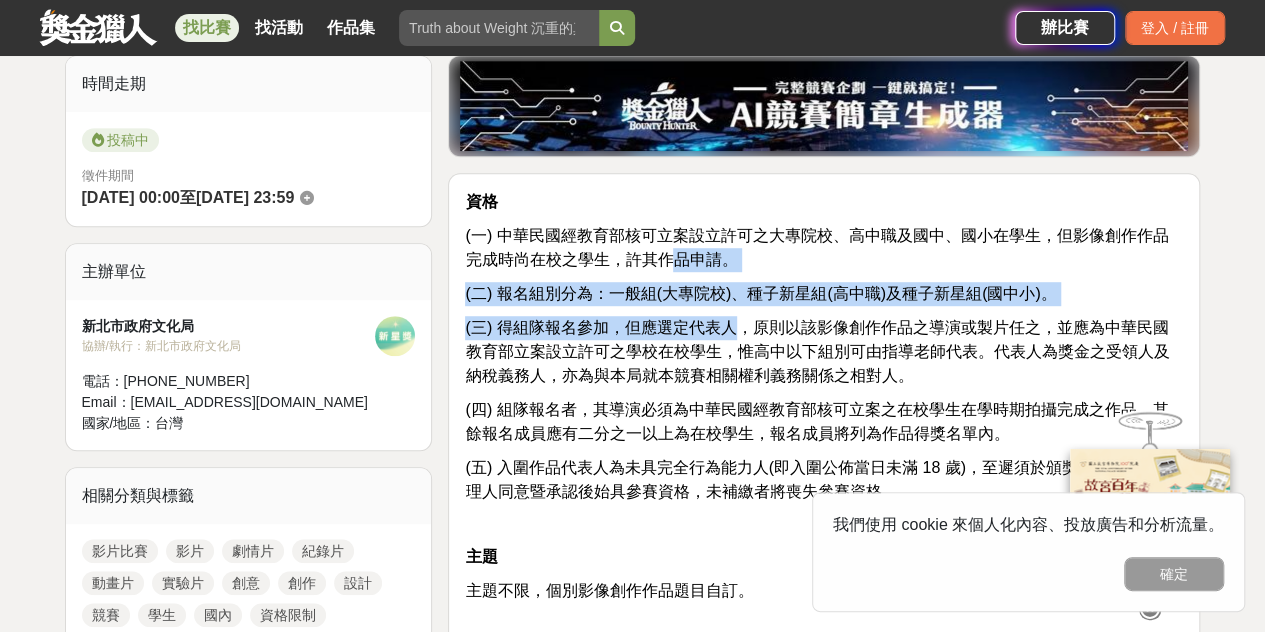 click on "資格 (一) 中華民國經教育部核可立案設立許可之大專院校、高中職及國中、國小在學生，但影像創作作品完成時尚在校之學生，許其作品申請。 (二) 報名組別分為：一般組(大專院校)、種子新星組(高中職)及種子新星組(國中小)。 (三) 得組隊報名參加，但應選定代表人，原則以該影像創作作品之導演或製片任之，並應為中華民國教育部立案設立許可之學校在校學生，惟高中以下組別可由指導老師代表。代表人為獎金之受領人及納稅義務人，亦為與本局就本競賽相關權利義務關係之相對人。 (四) 組隊報名者，其導演必須為中華民國經教育部核可立案之在校學生在學時期拍攝完成之作品，其餘報名成員應有二分之一以上為在校學生，報名成員將列為作品得獎名單內。   主題 主題不限，個別影像創作作品題目自訂。   影片規範 (三) 影片長度： (四) 使用素材：" at bounding box center [824, 1625] 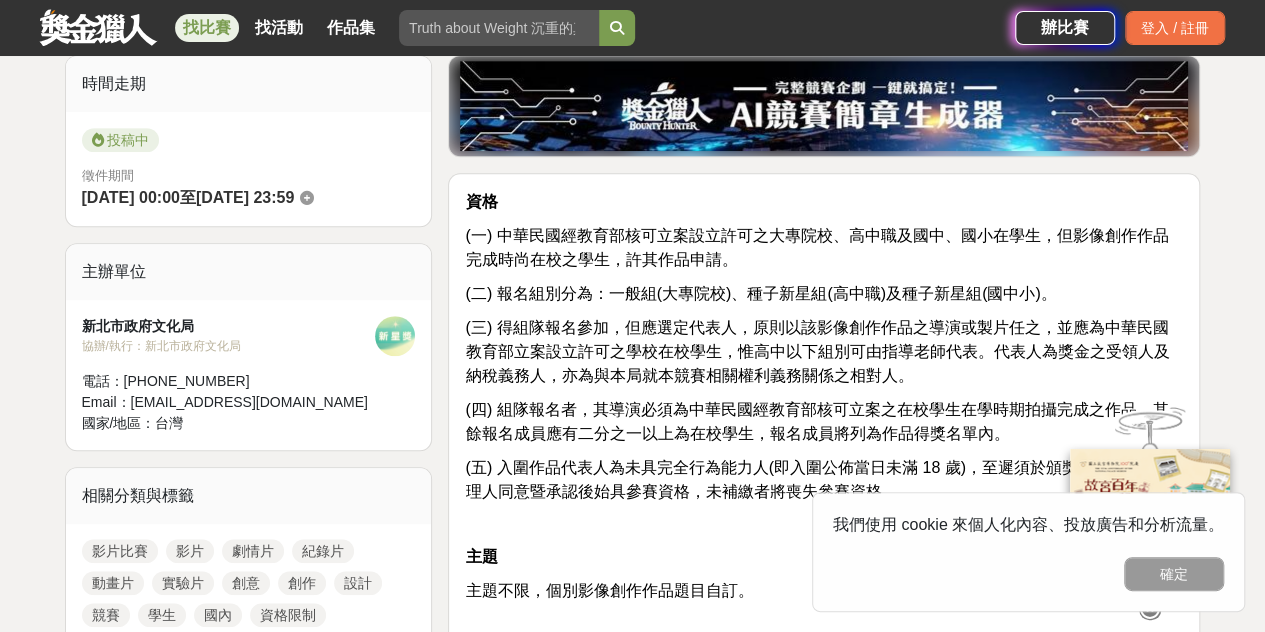click on "(三) 得組隊報名參加，但應選定代表人，原則以該影像創作作品之導演或製片任之，並應為中華民國教育部立案設立許可之學校在校學生，惟高中以下組別可由指導老師代表。代表人為獎金之受領人及納稅義務人，亦為與本局就本競賽相關權利義務關係之相對人。" at bounding box center (817, 351) 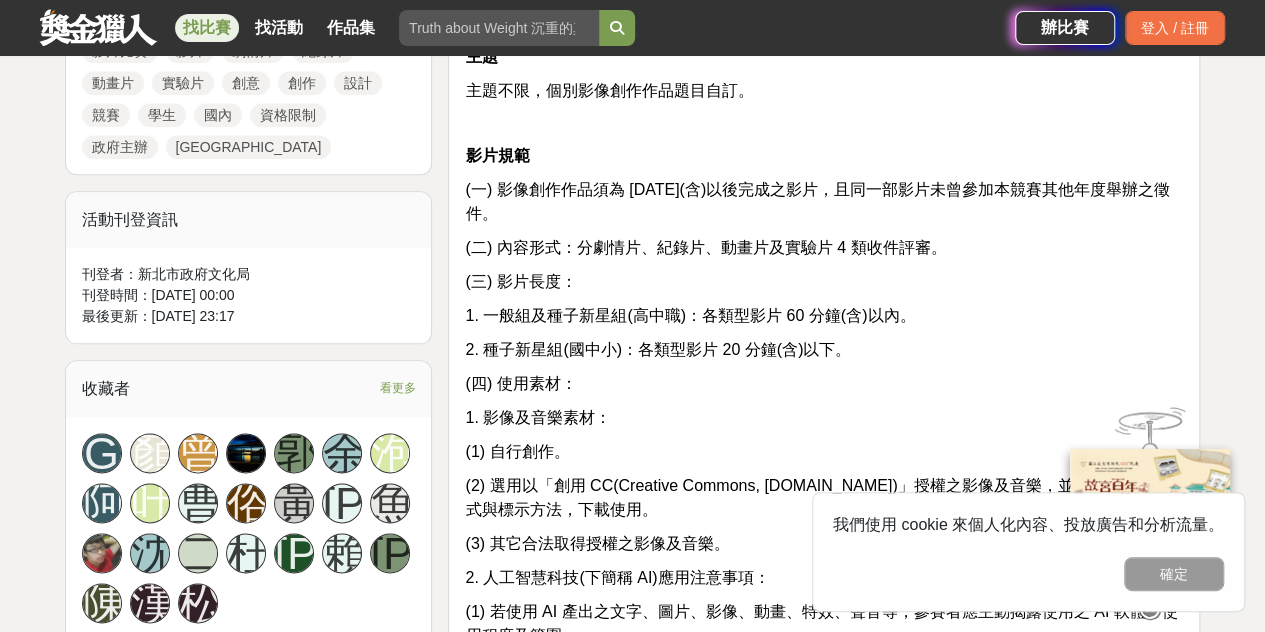 scroll, scrollTop: 1100, scrollLeft: 0, axis: vertical 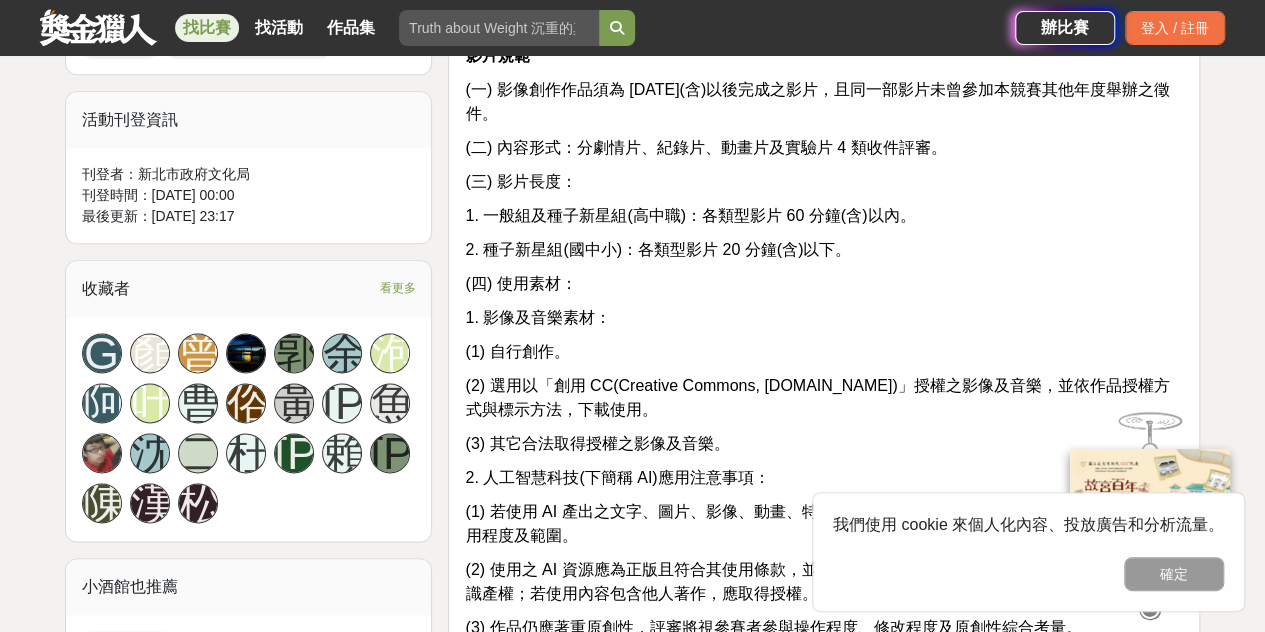 drag, startPoint x: 486, startPoint y: 365, endPoint x: 873, endPoint y: 401, distance: 388.6708 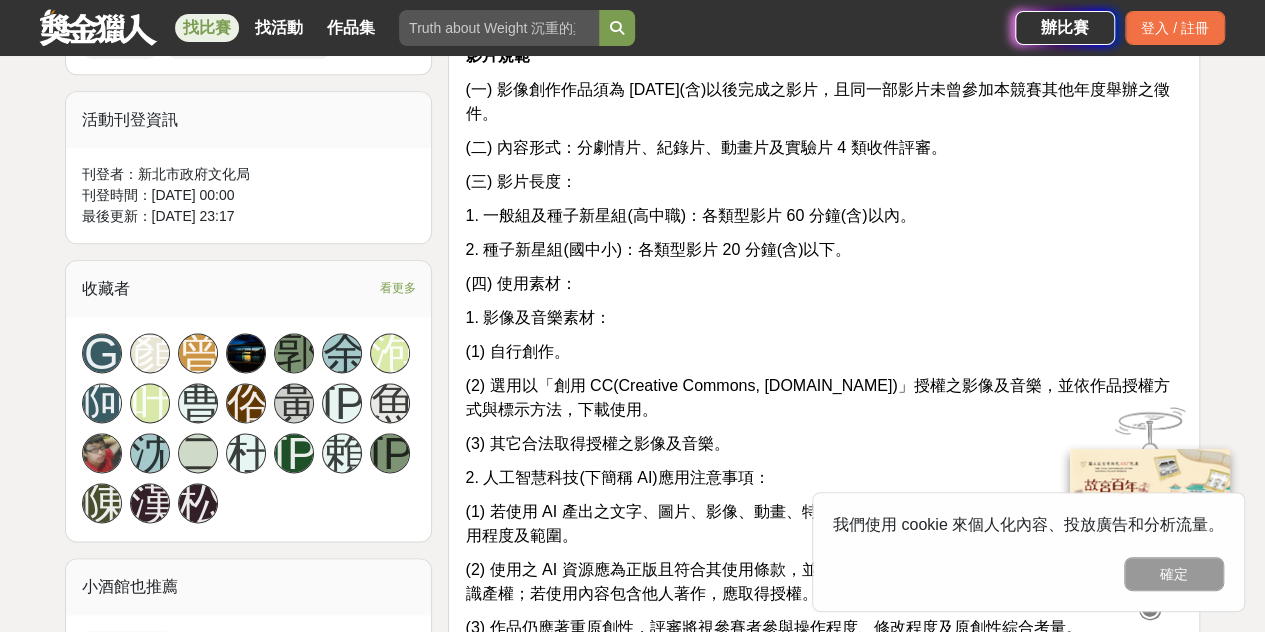 click on "資格 (一) 中華民國經教育部核可立案設立許可之大專院校、高中職及國中、國小在學生，但影像創作作品完成時尚在校之學生，許其作品申請。 (二) 報名組別分為：一般組(大專院校)、種子新星組(高中職)及種子新星組(國中小)。 (三) 得組隊報名參加，但應選定代表人，原則以該影像創作作品之導演或製片任之，並應為中華民國教育部立案設立許可之學校在校學生，惟高中以下組別可由指導老師代表。代表人為獎金之受領人及納稅義務人，亦為與本局就本競賽相關權利義務關係之相對人。 (四) 組隊報名者，其導演必須為中華民國經教育部核可立案之在校學生在學時期拍攝完成之作品，其餘報名成員應有二分之一以上為在校學生，報名成員將列為作品得獎名單內。   主題 主題不限，個別影像創作作品題目自訂。   影片規範 (三) 影片長度： (四) 使用素材：" at bounding box center [824, 1025] 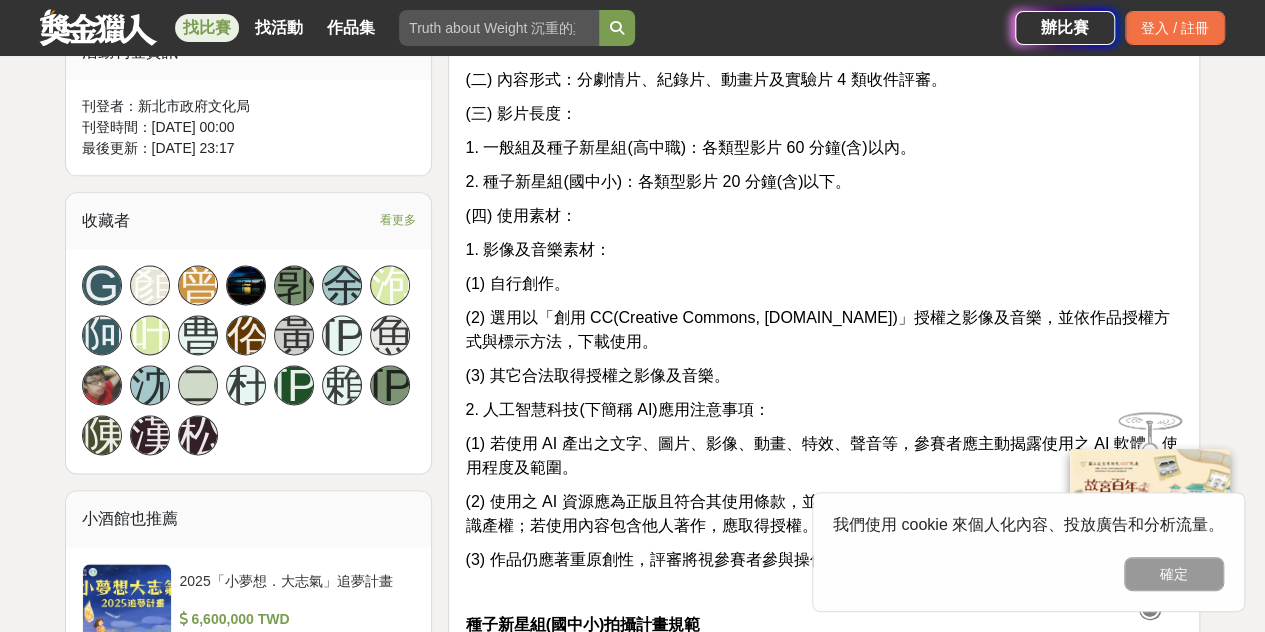 scroll, scrollTop: 1200, scrollLeft: 0, axis: vertical 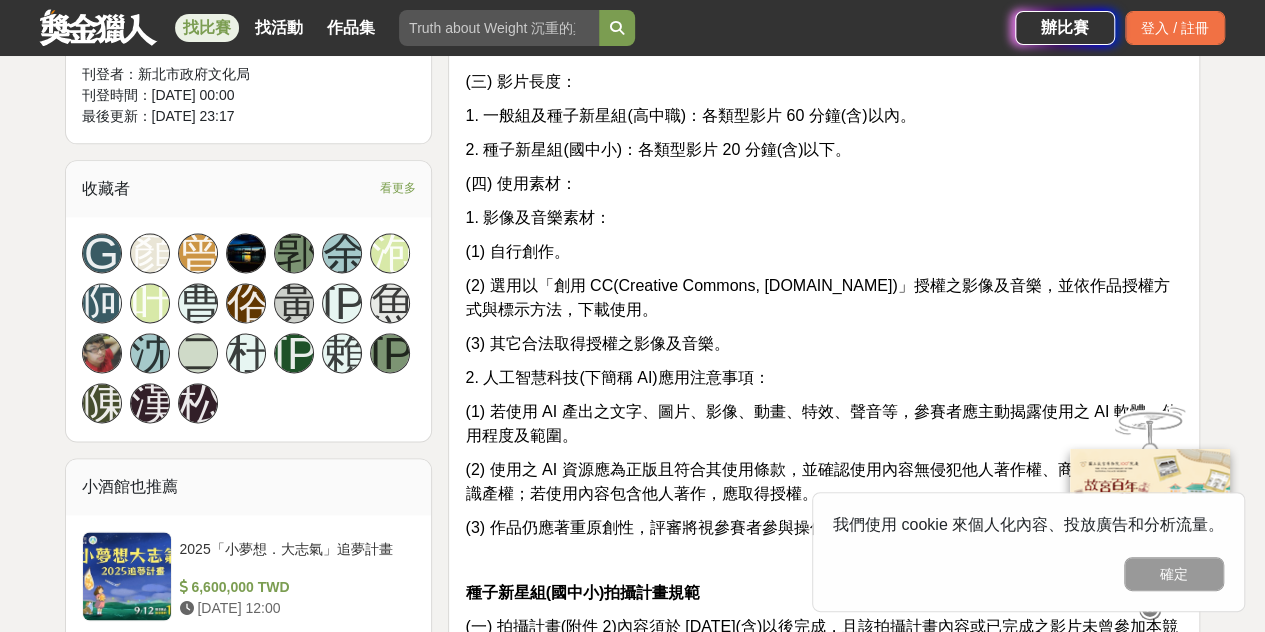 drag, startPoint x: 610, startPoint y: 329, endPoint x: 852, endPoint y: 326, distance: 242.0186 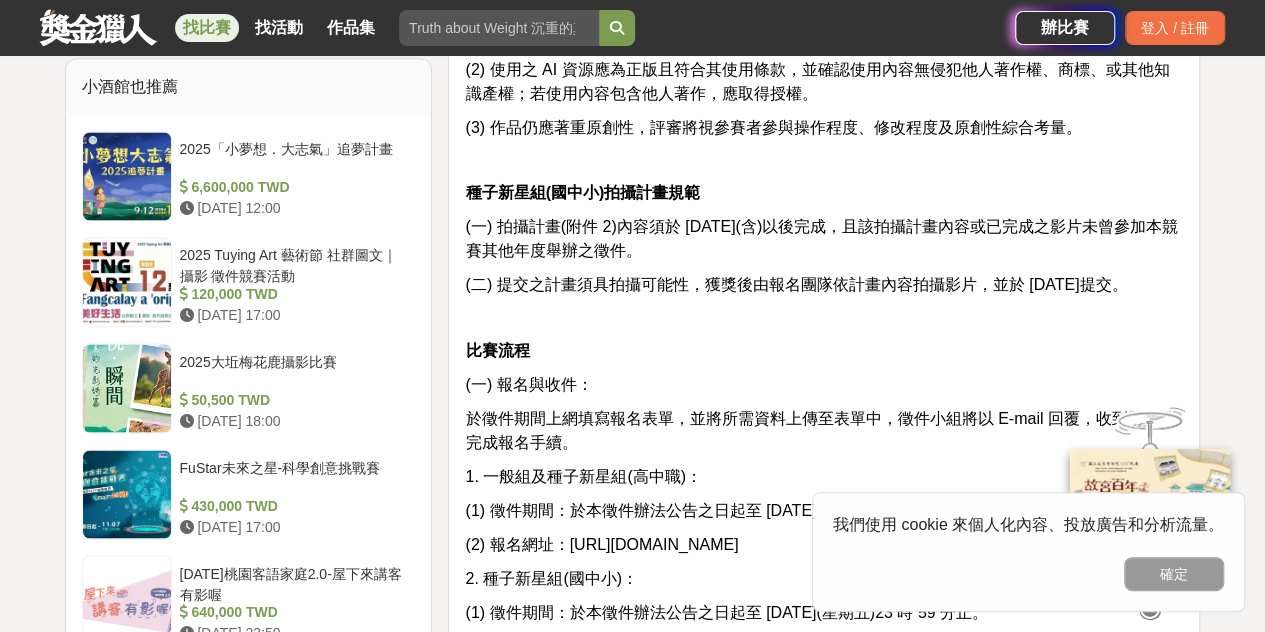 scroll, scrollTop: 1700, scrollLeft: 0, axis: vertical 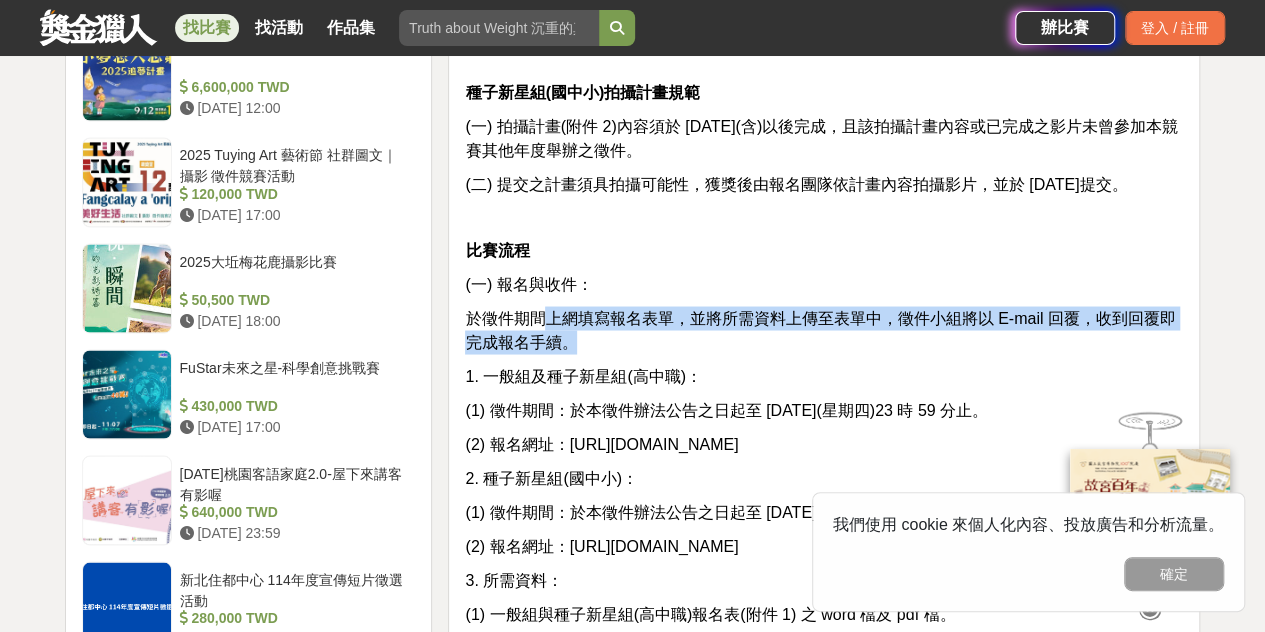 drag, startPoint x: 556, startPoint y: 355, endPoint x: 793, endPoint y: 369, distance: 237.41315 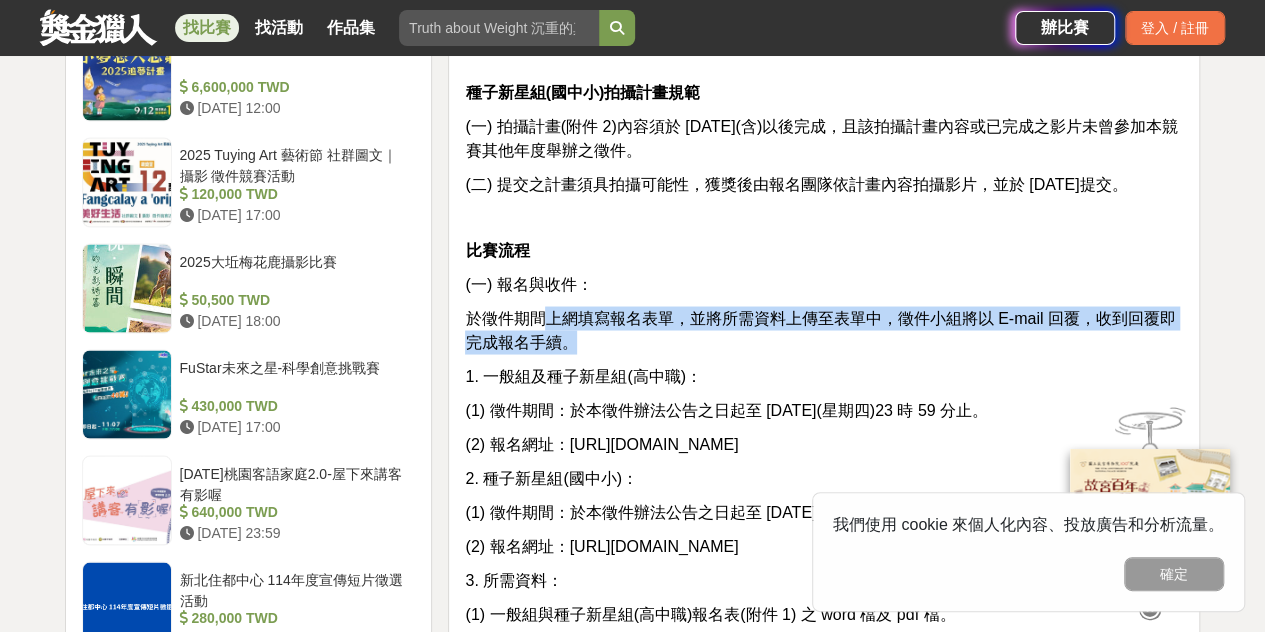 click on "於徵件期間上網填寫報名表單，並將所需資料上傳至表單中，徵件小組將以 E-mail 回覆，收到回覆即完成報名手續。" at bounding box center [824, 330] 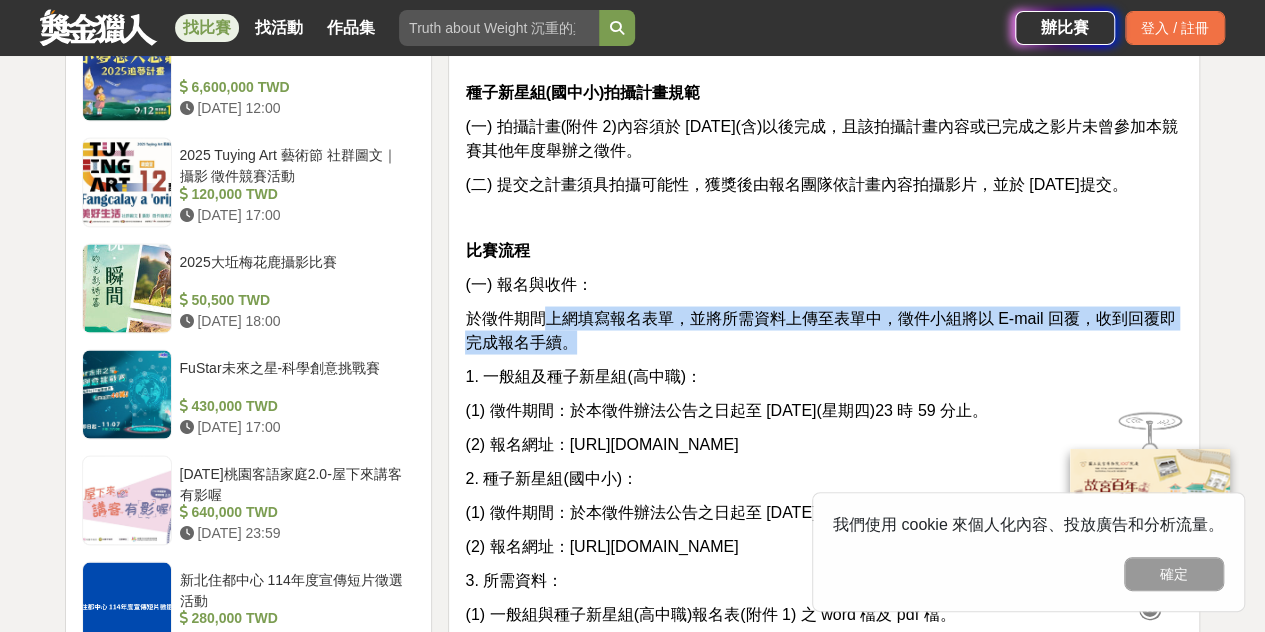 click on "於徵件期間上網填寫報名表單，並將所需資料上傳至表單中，徵件小組將以 E-mail 回覆，收到回覆即完成報名手續。" at bounding box center (824, 330) 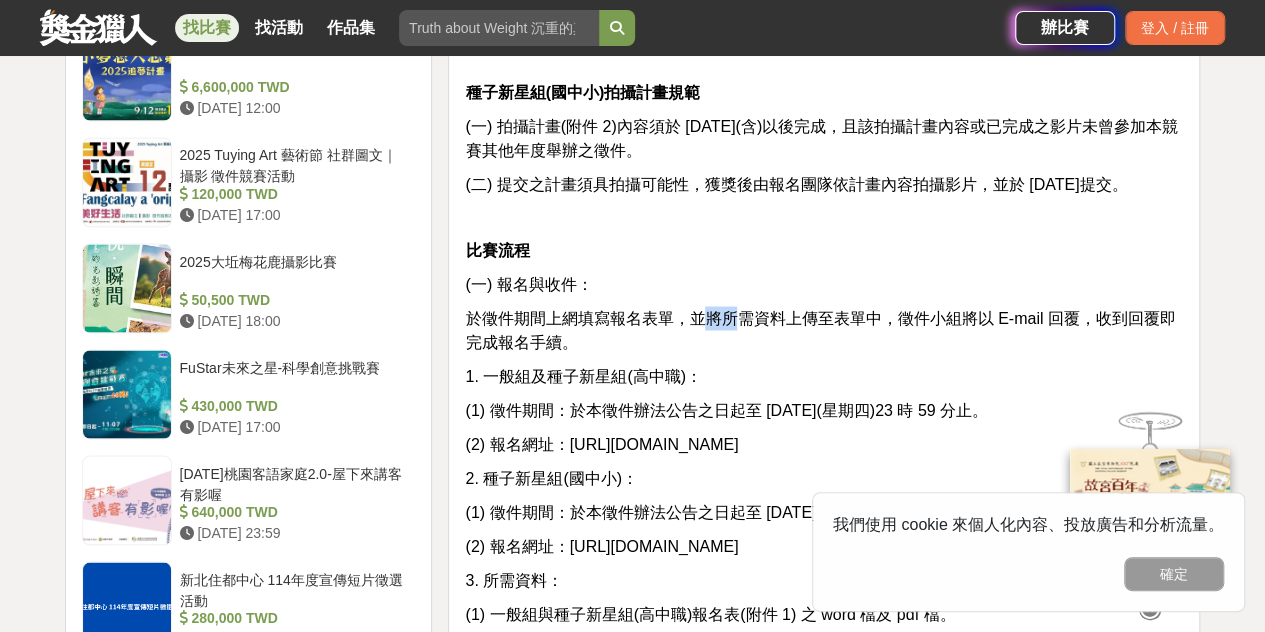drag, startPoint x: 705, startPoint y: 348, endPoint x: 744, endPoint y: 352, distance: 39.20459 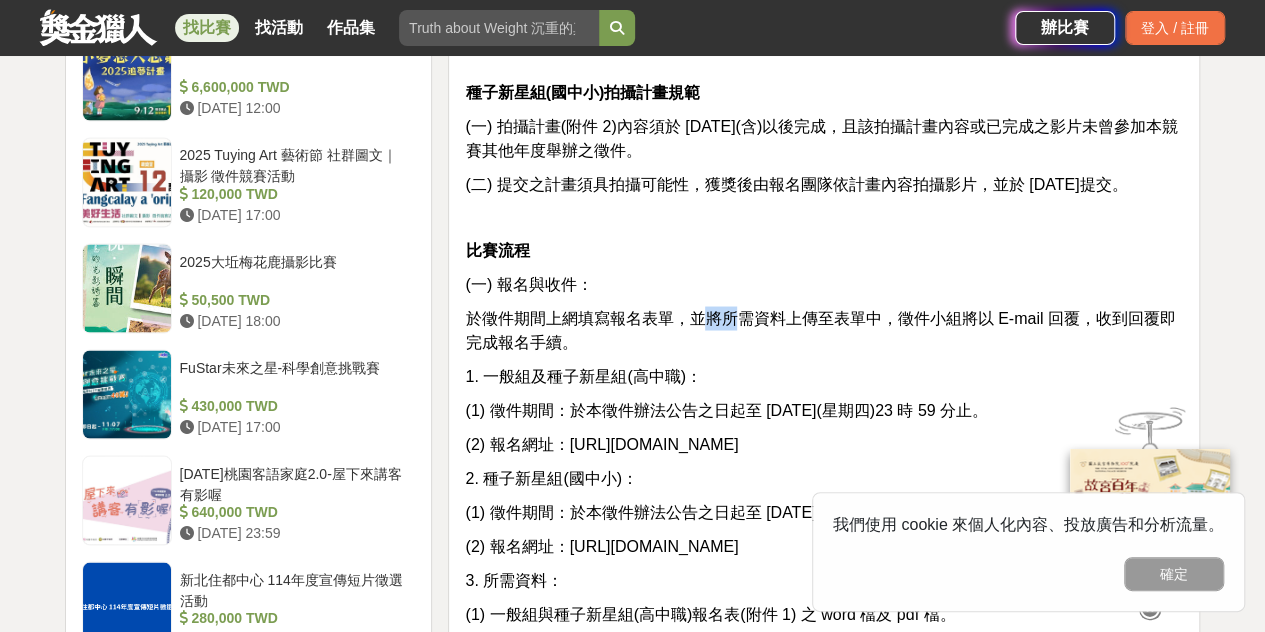 click on "於徵件期間上網填寫報名表單，並將所需資料上傳至表單中，徵件小組將以 E-mail 回覆，收到回覆即完成報名手續。" at bounding box center (824, 330) 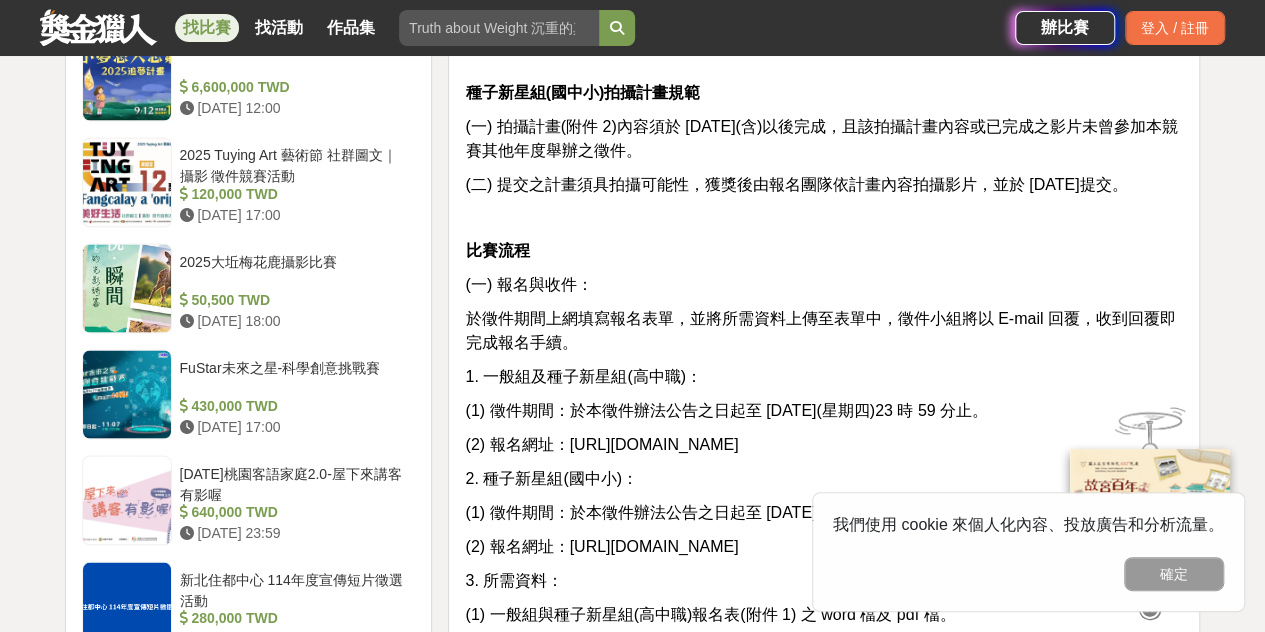 click on "於徵件期間上網填寫報名表單，並將所需資料上傳至表單中，徵件小組將以 E-mail 回覆，收到回覆即完成報名手續。" at bounding box center [824, 330] 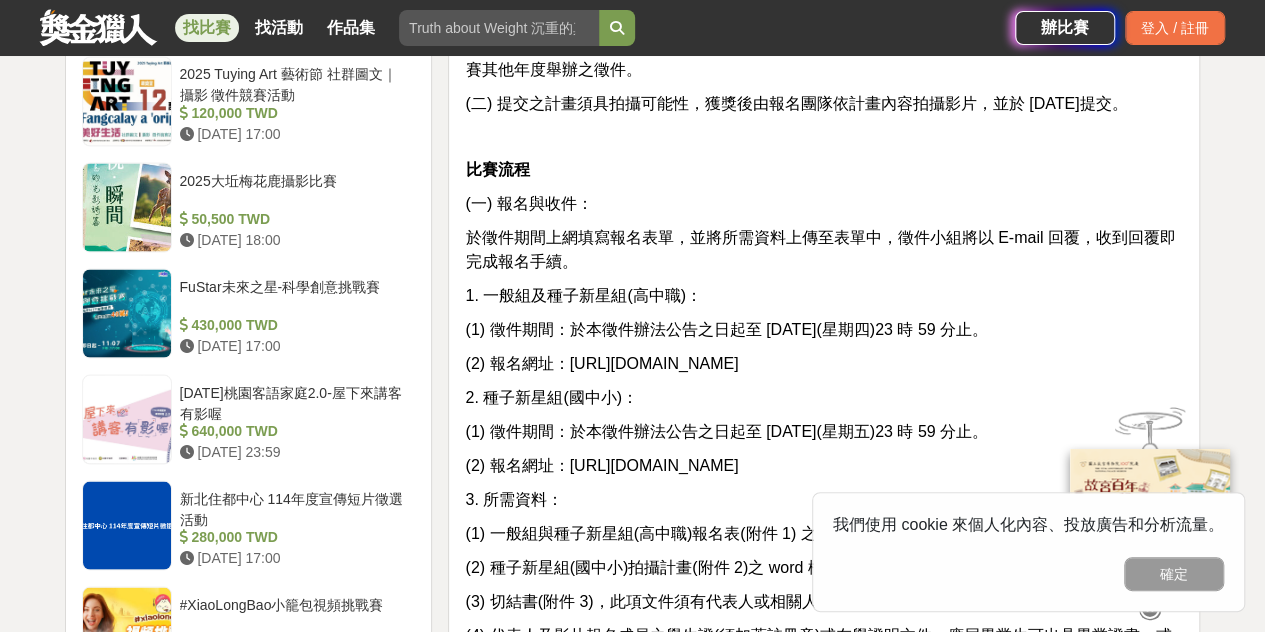 scroll, scrollTop: 1800, scrollLeft: 0, axis: vertical 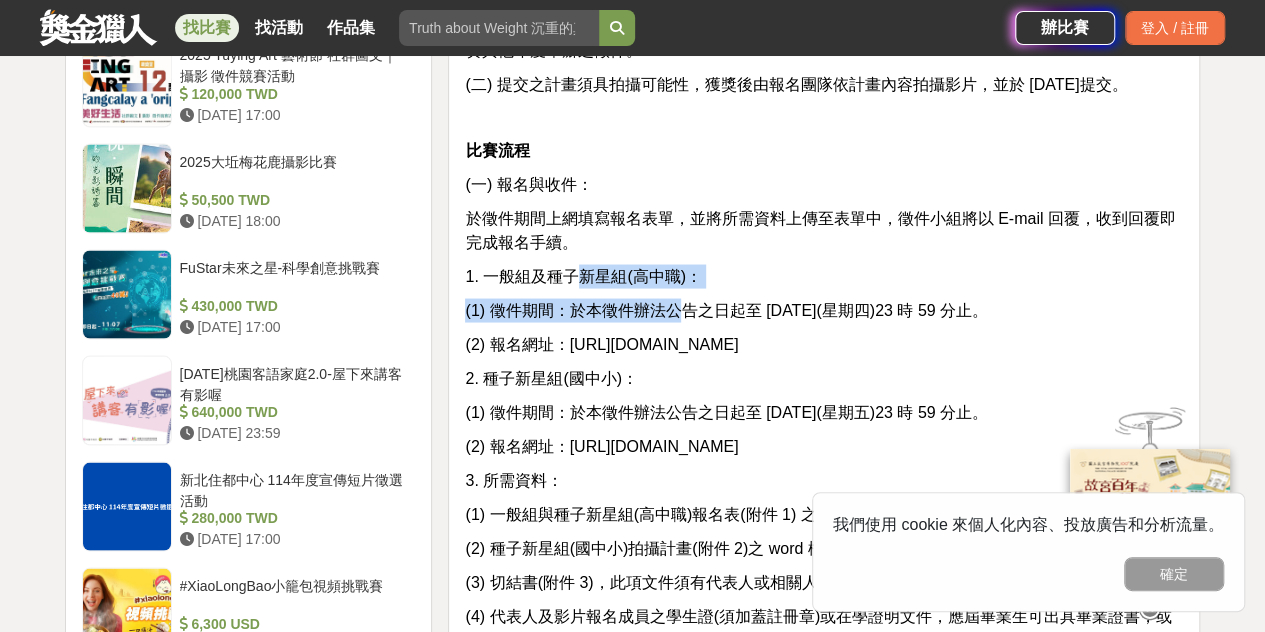 drag, startPoint x: 586, startPoint y: 295, endPoint x: 718, endPoint y: 321, distance: 134.53624 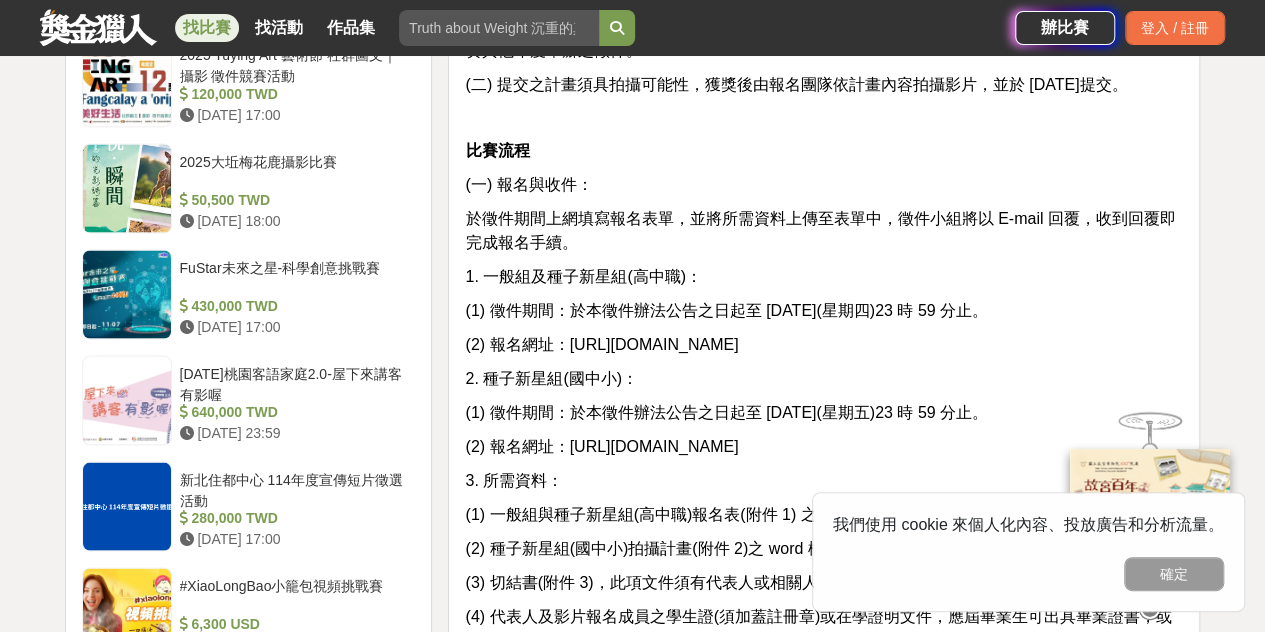 click on "(1) 徵件期間：於本徵件辦法公告之日起至 114 年 7 月 10 日(星期四)23 時 59 分止。" at bounding box center (726, 309) 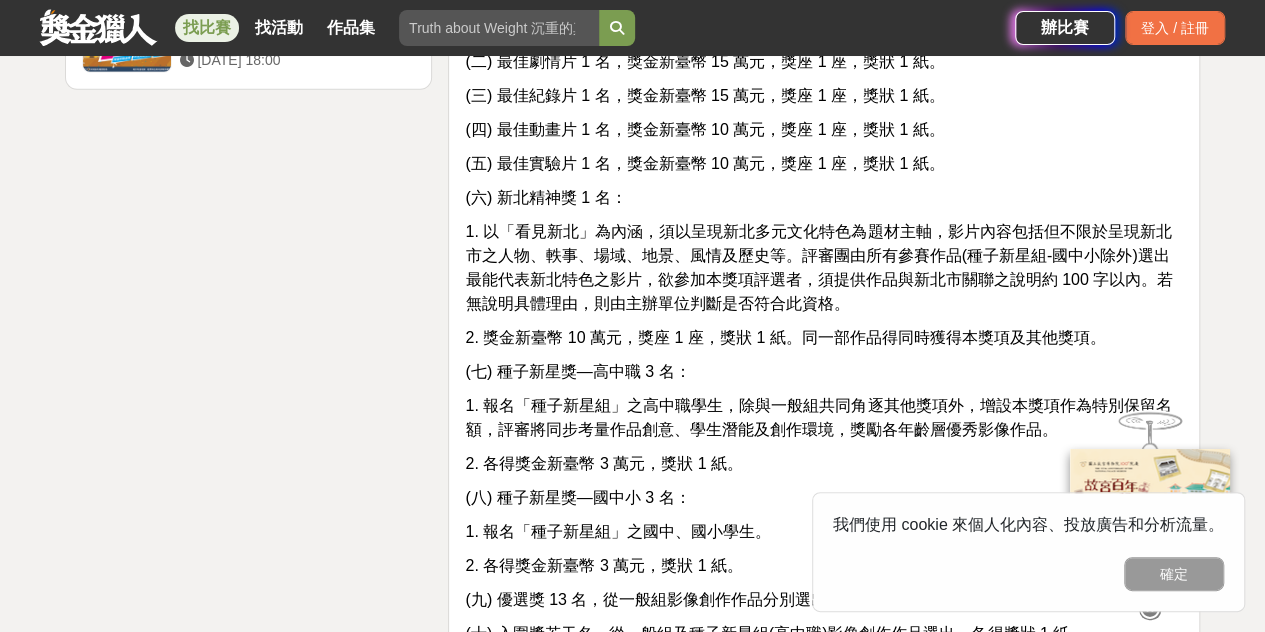 scroll, scrollTop: 3000, scrollLeft: 0, axis: vertical 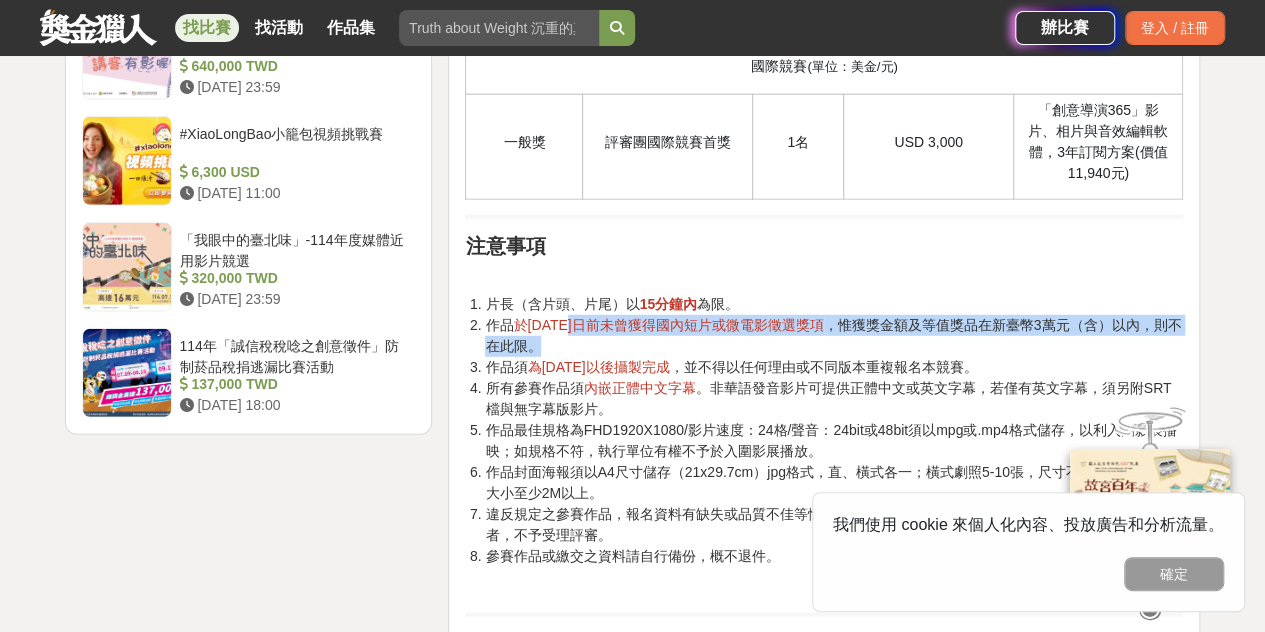 drag, startPoint x: 574, startPoint y: 291, endPoint x: 688, endPoint y: 310, distance: 115.57249 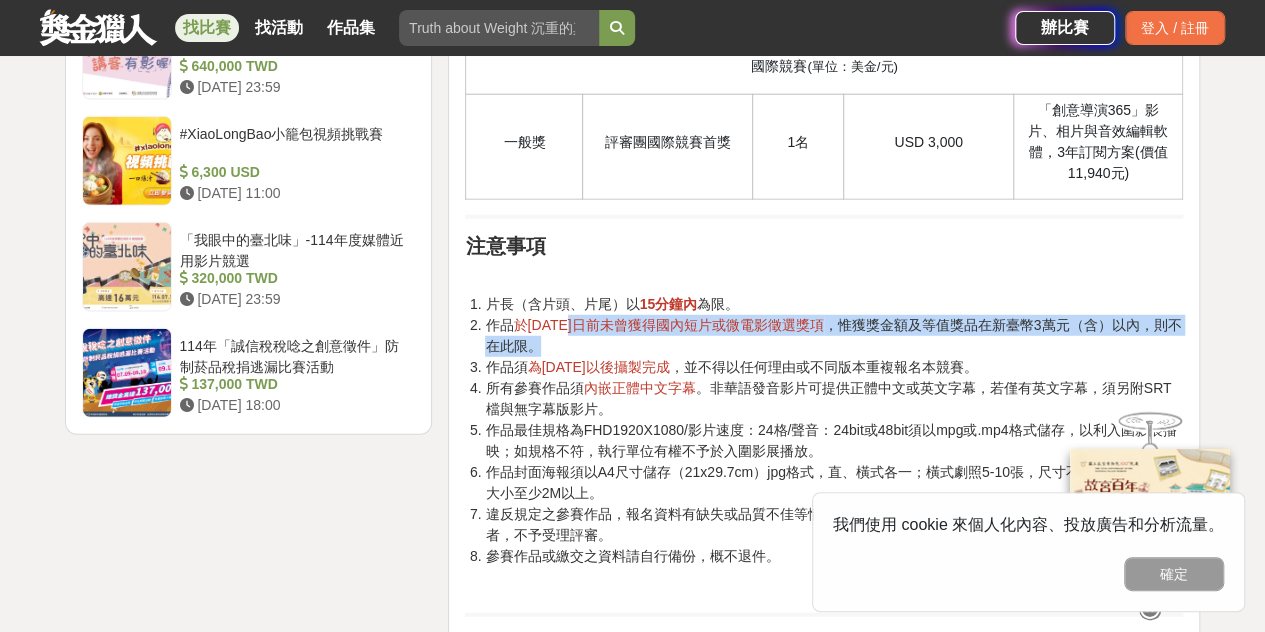 click on "作品 於[DATE]日前未曾獲得國內短片或微電影徵選獎項 ，惟獲獎金額及等值獎品在新臺幣3萬元（含）以內，則不在此限。" at bounding box center (834, 336) 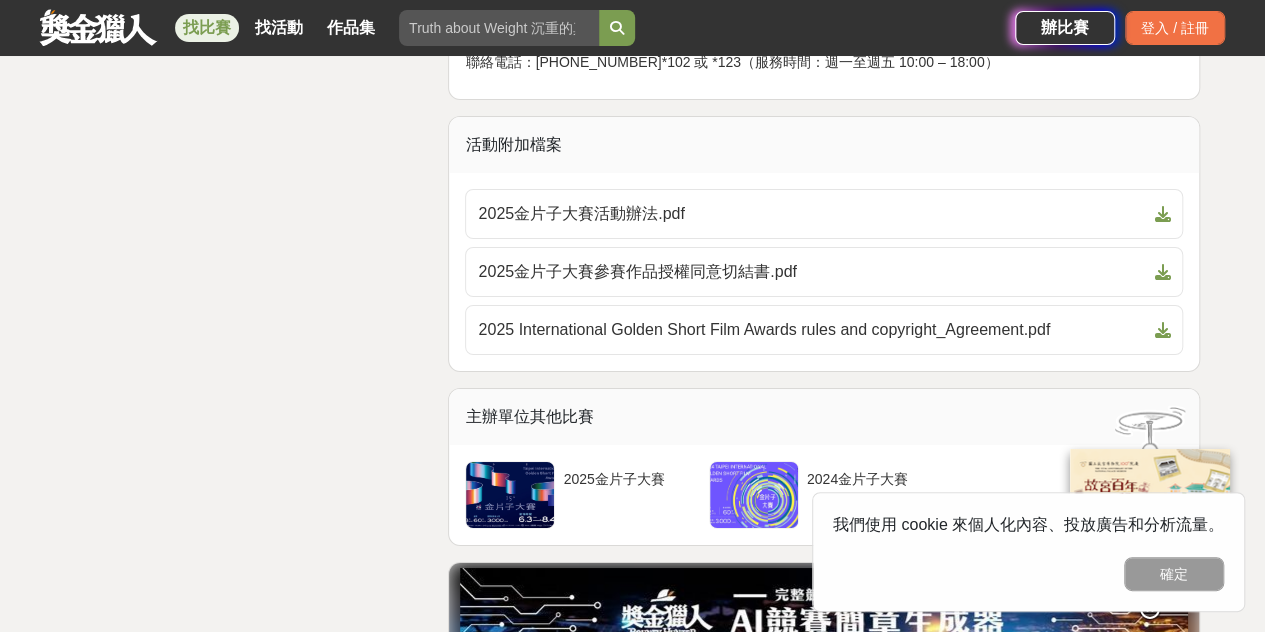 scroll, scrollTop: 3600, scrollLeft: 0, axis: vertical 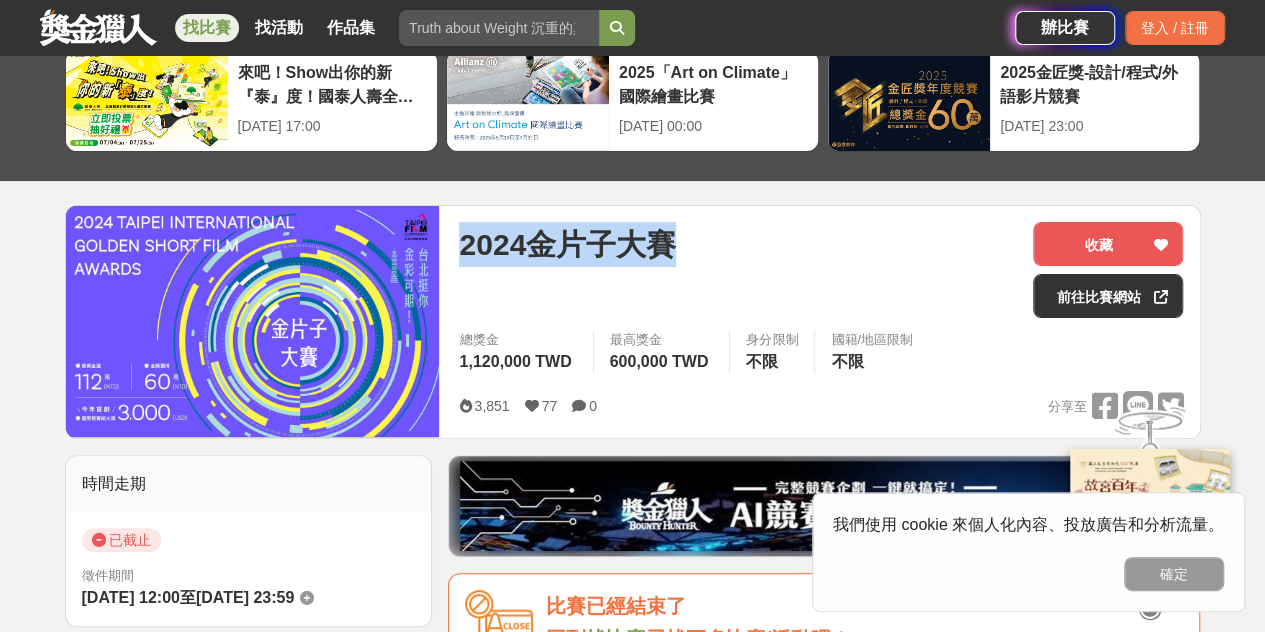 drag, startPoint x: 462, startPoint y: 243, endPoint x: 738, endPoint y: 233, distance: 276.1811 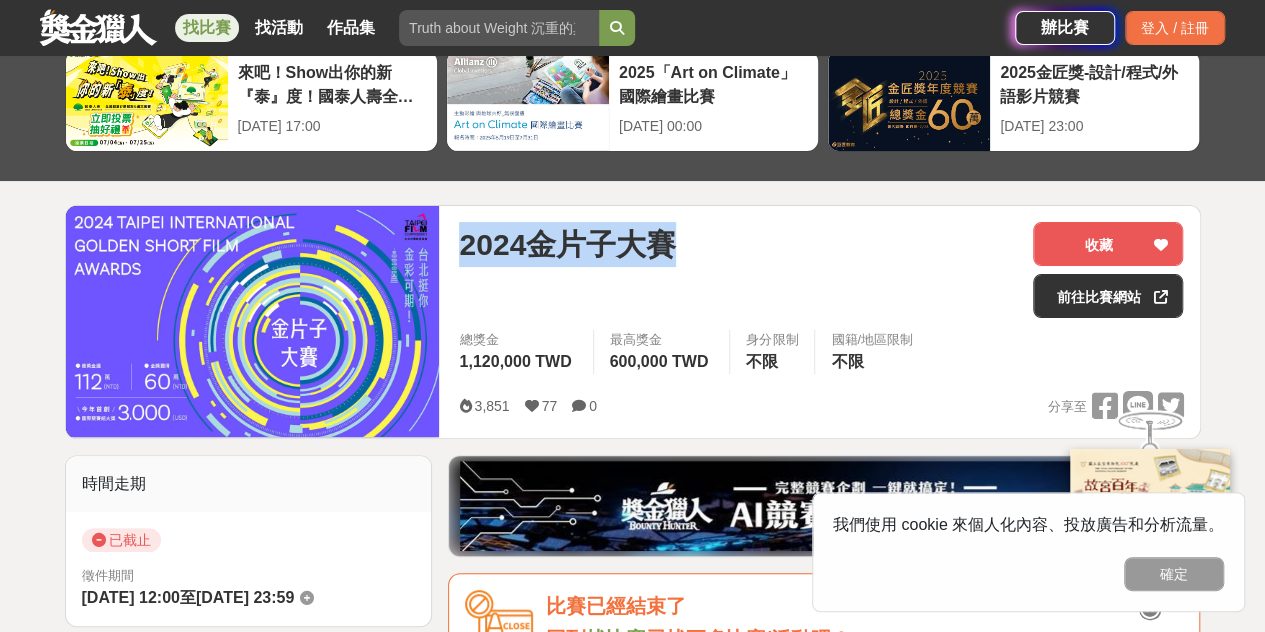 click on "2024金片子大賽" at bounding box center (738, 244) 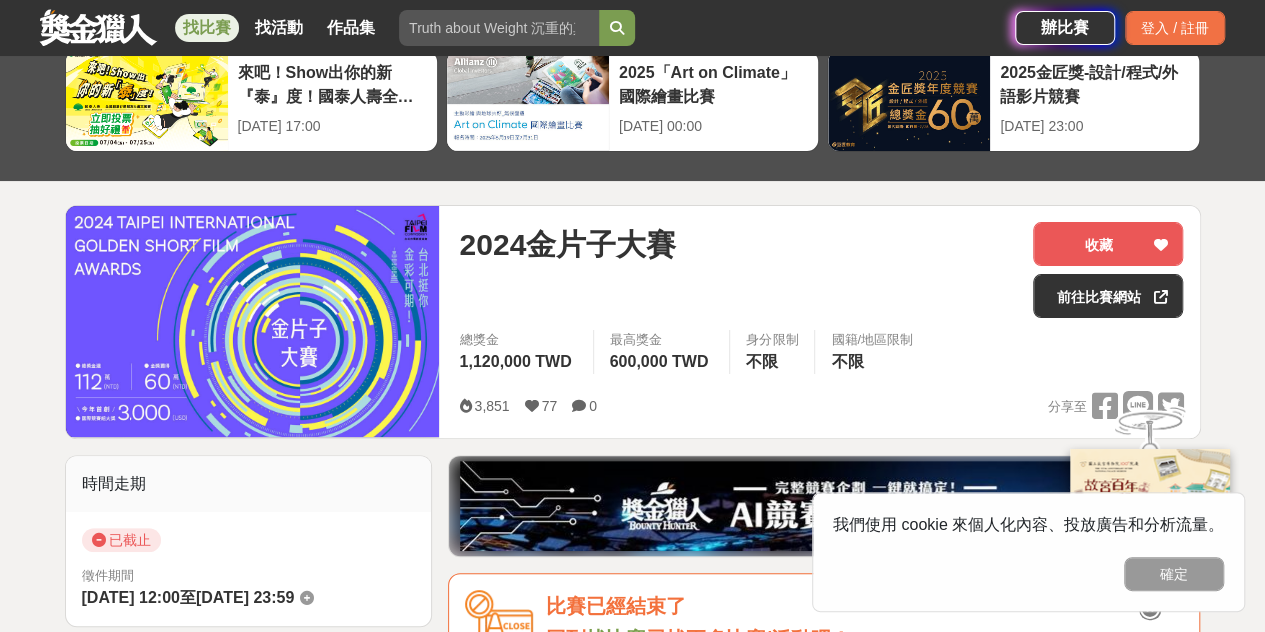drag, startPoint x: 692, startPoint y: 249, endPoint x: 634, endPoint y: 251, distance: 58.034473 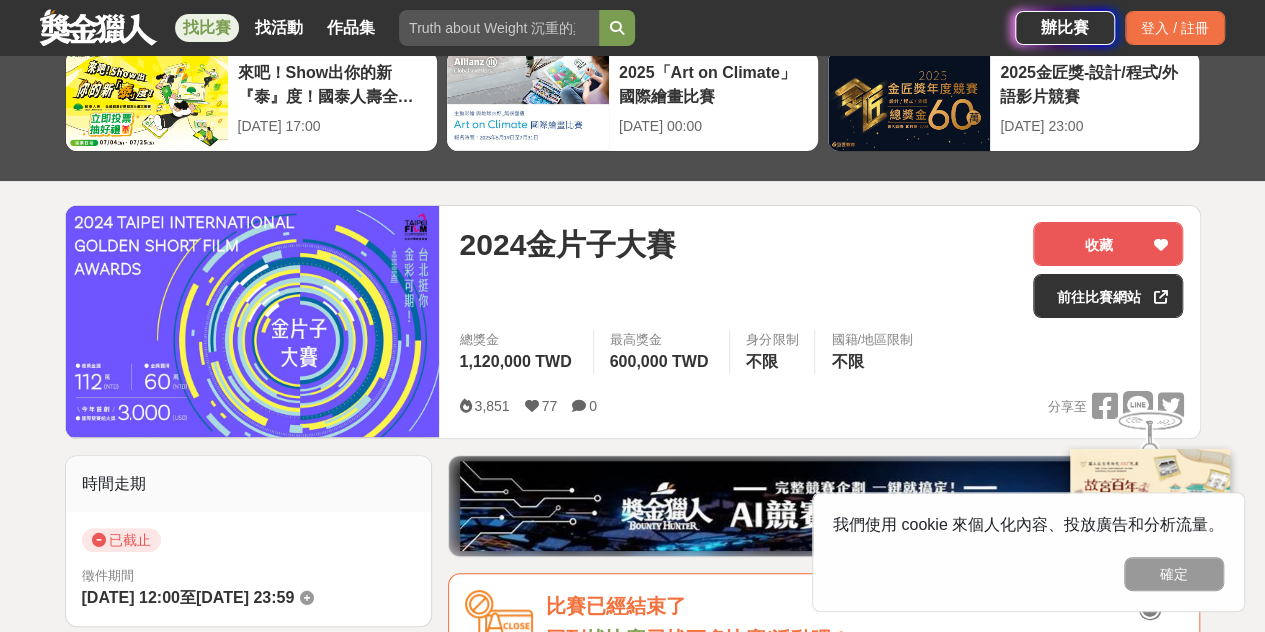 click on "2024金片子大賽" at bounding box center [567, 244] 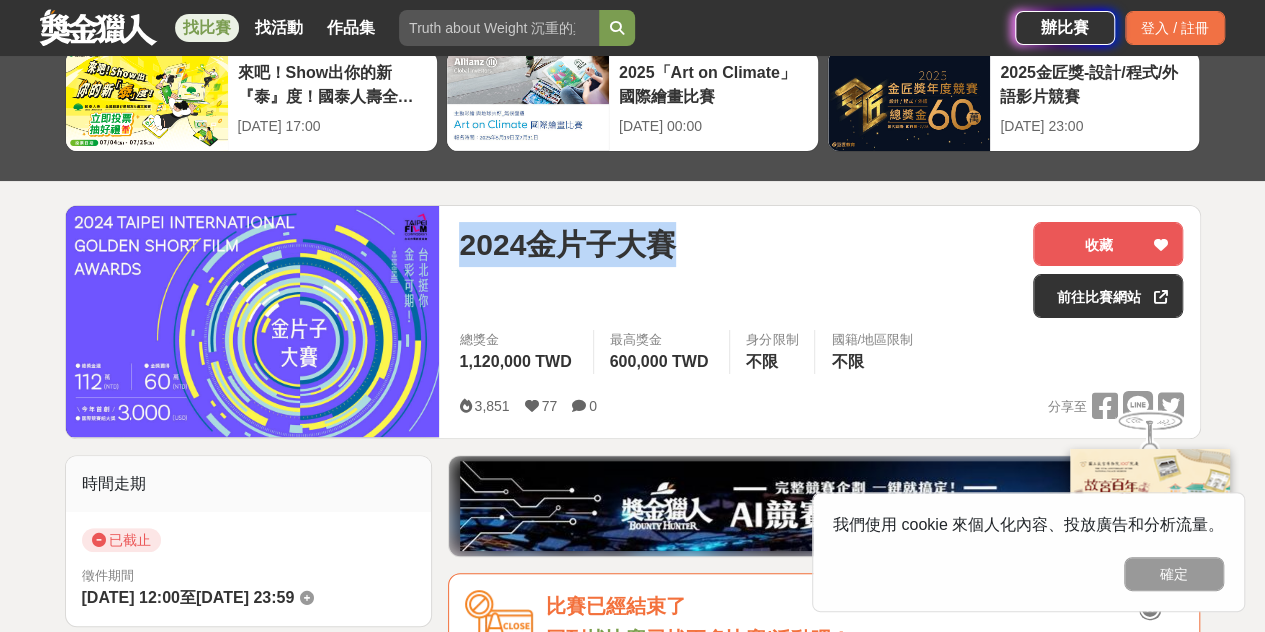 drag, startPoint x: 675, startPoint y: 245, endPoint x: 468, endPoint y: 249, distance: 207.03865 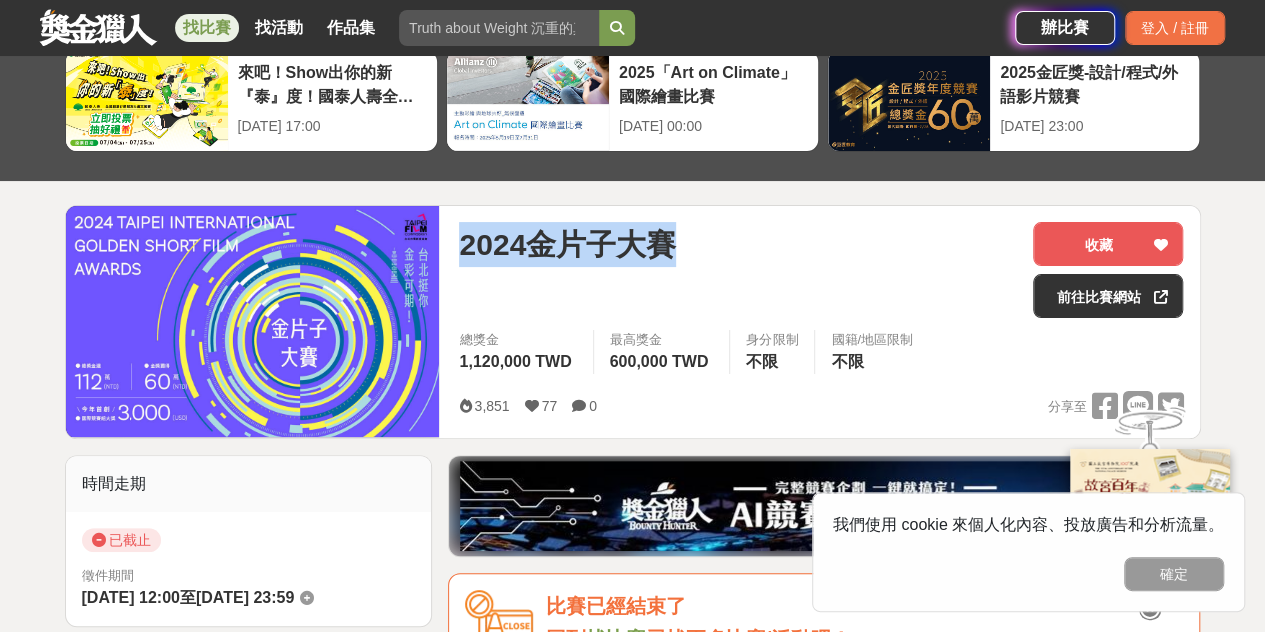 copy on "2024金片子大賽" 